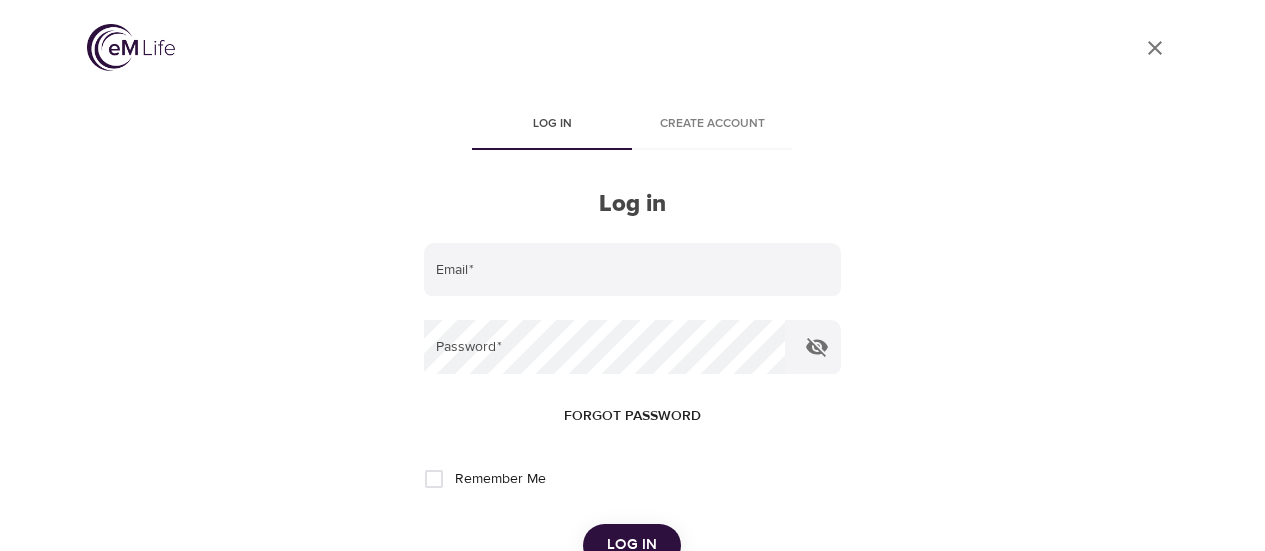 scroll, scrollTop: 0, scrollLeft: 0, axis: both 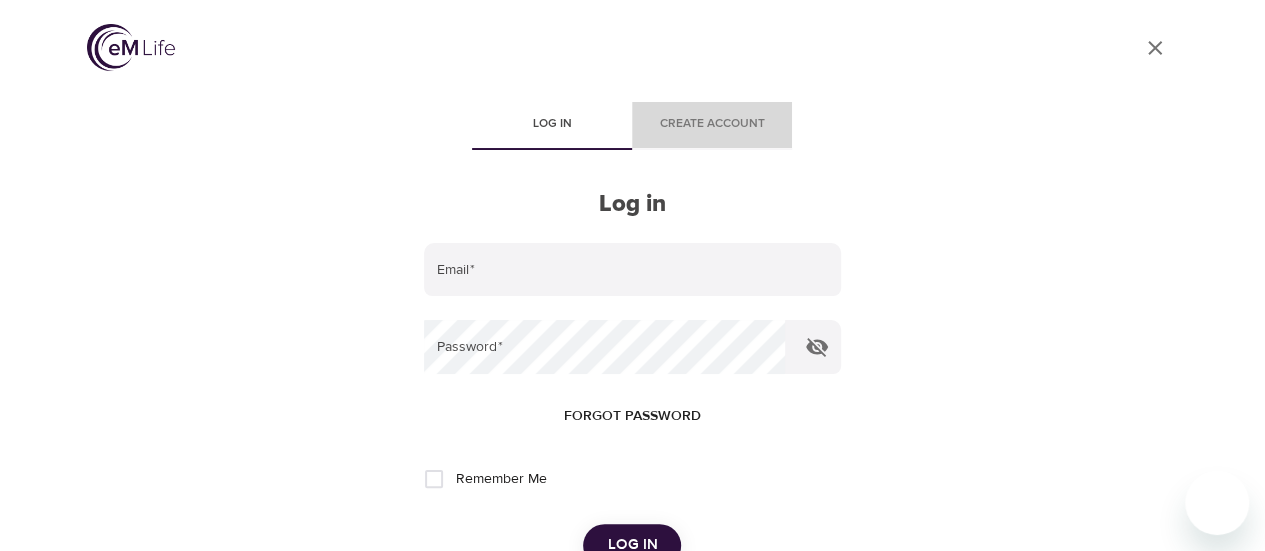 click on "Create account" at bounding box center [712, 124] 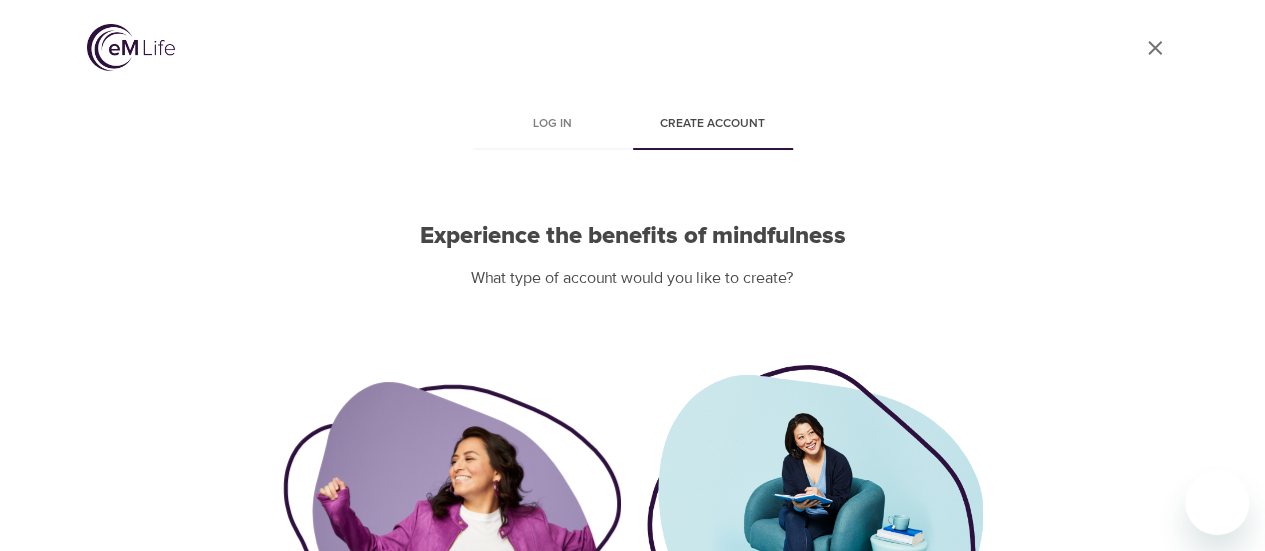scroll, scrollTop: 289, scrollLeft: 0, axis: vertical 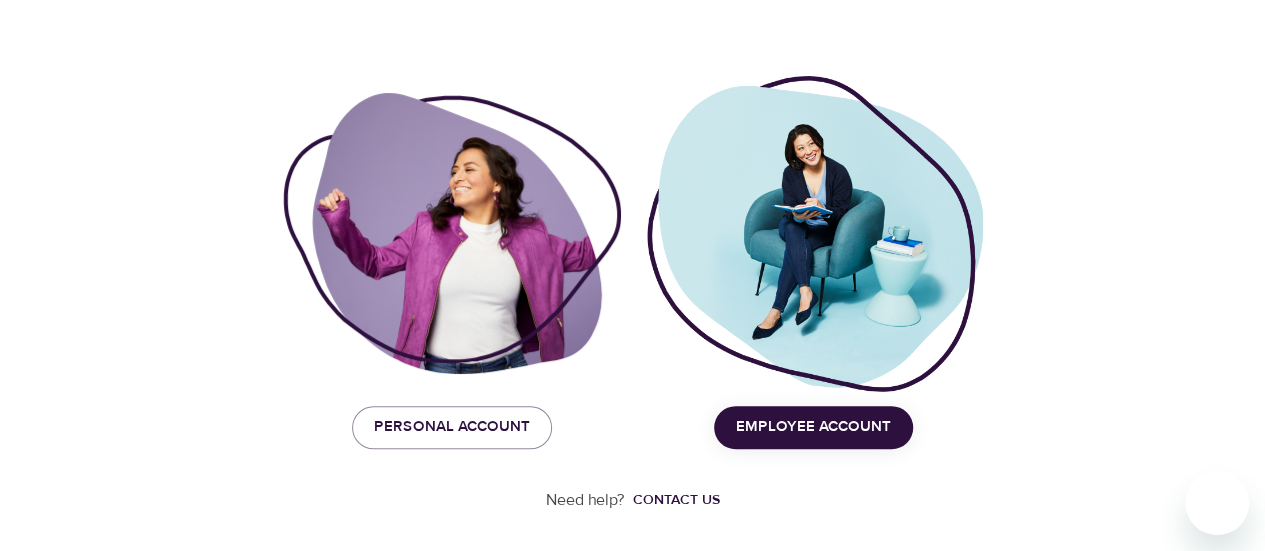 click on "Employee Account" at bounding box center (813, 427) 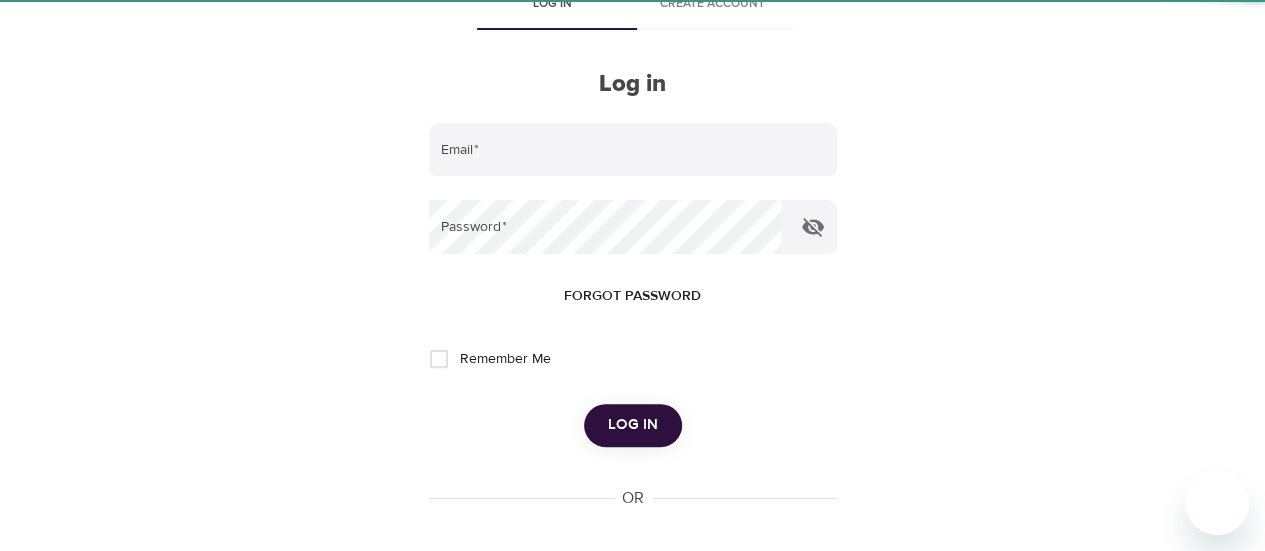 scroll, scrollTop: 0, scrollLeft: 0, axis: both 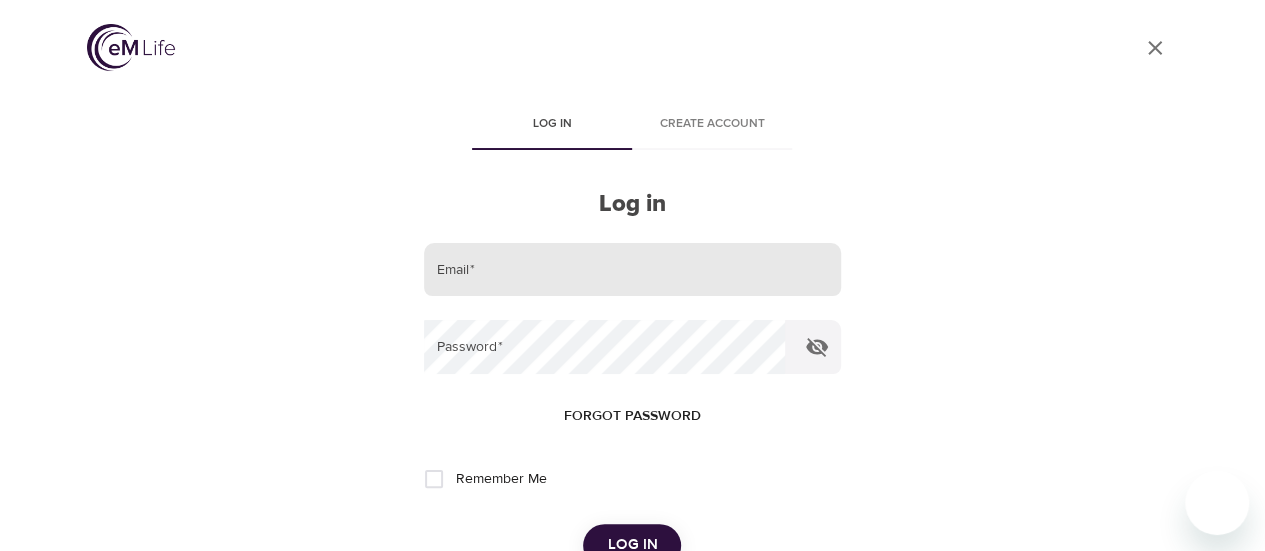 click at bounding box center (632, 270) 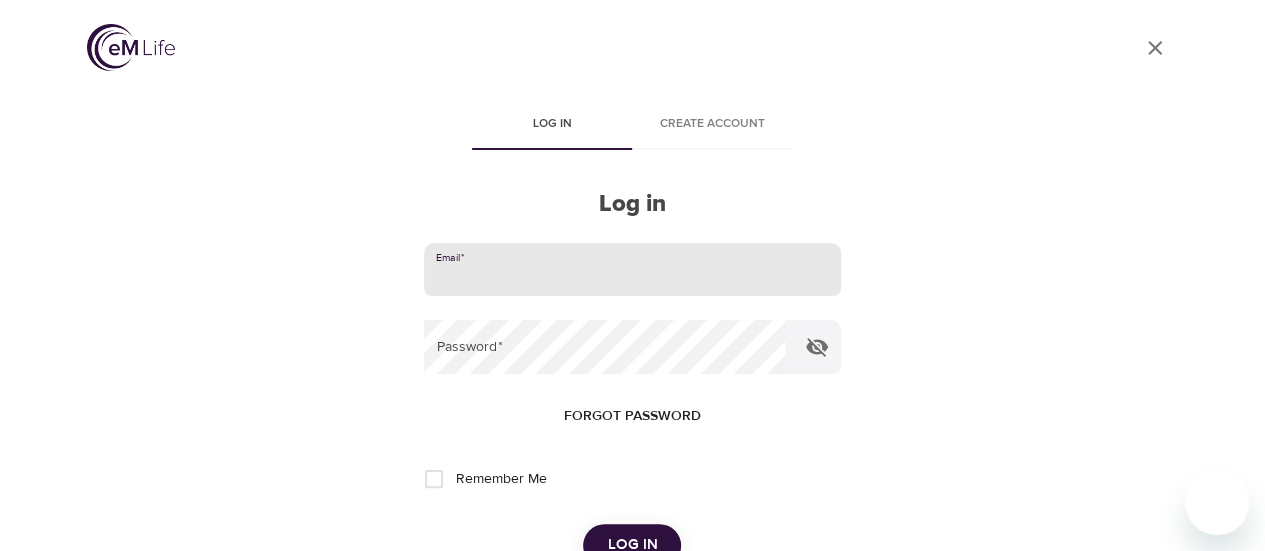 type on "mksurgical@[EMAIL]" 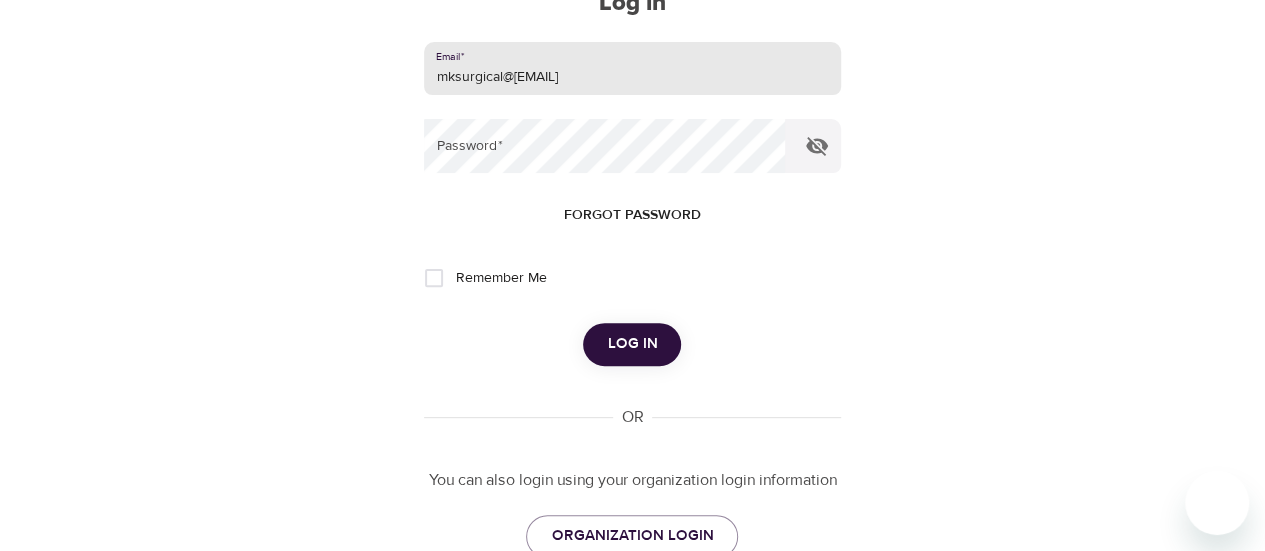 scroll, scrollTop: 333, scrollLeft: 0, axis: vertical 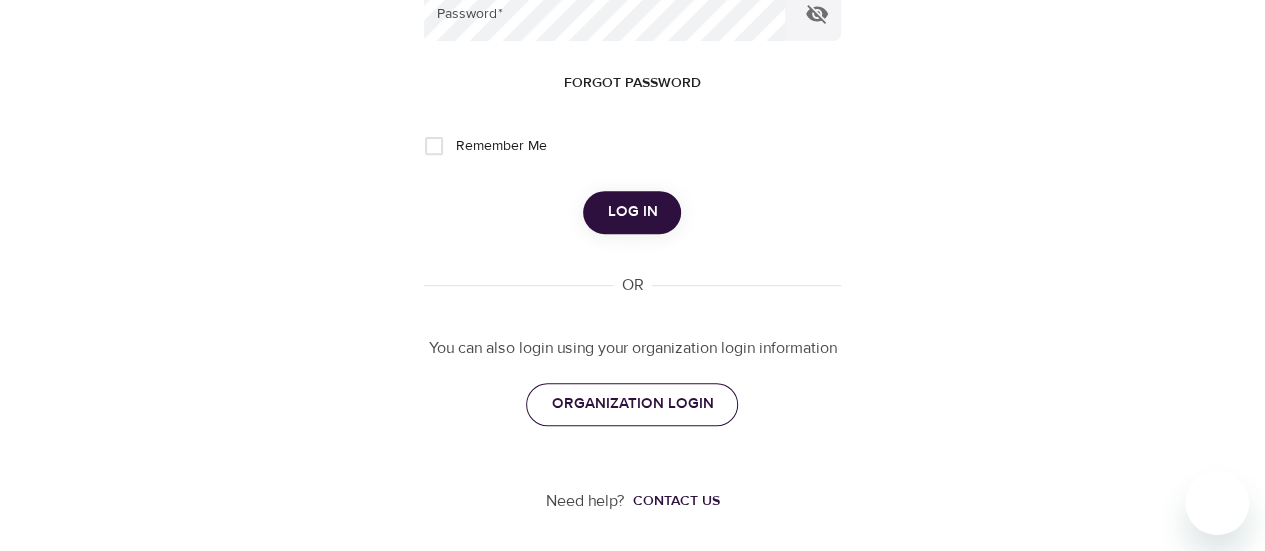 click on "ORGANIZATION LOGIN" at bounding box center (632, 404) 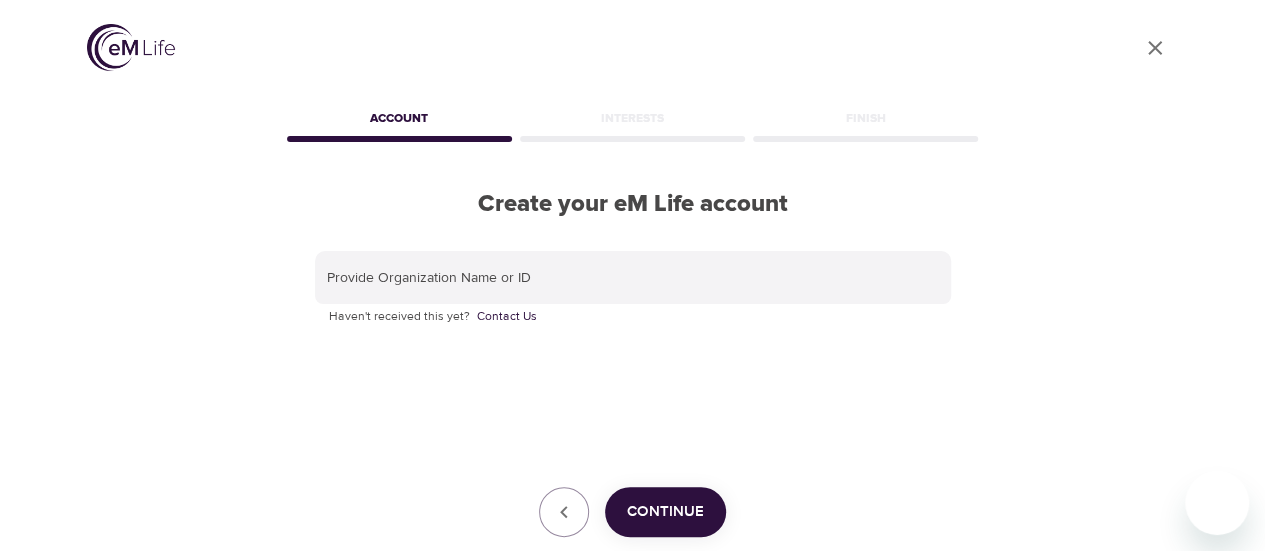 scroll, scrollTop: 120, scrollLeft: 0, axis: vertical 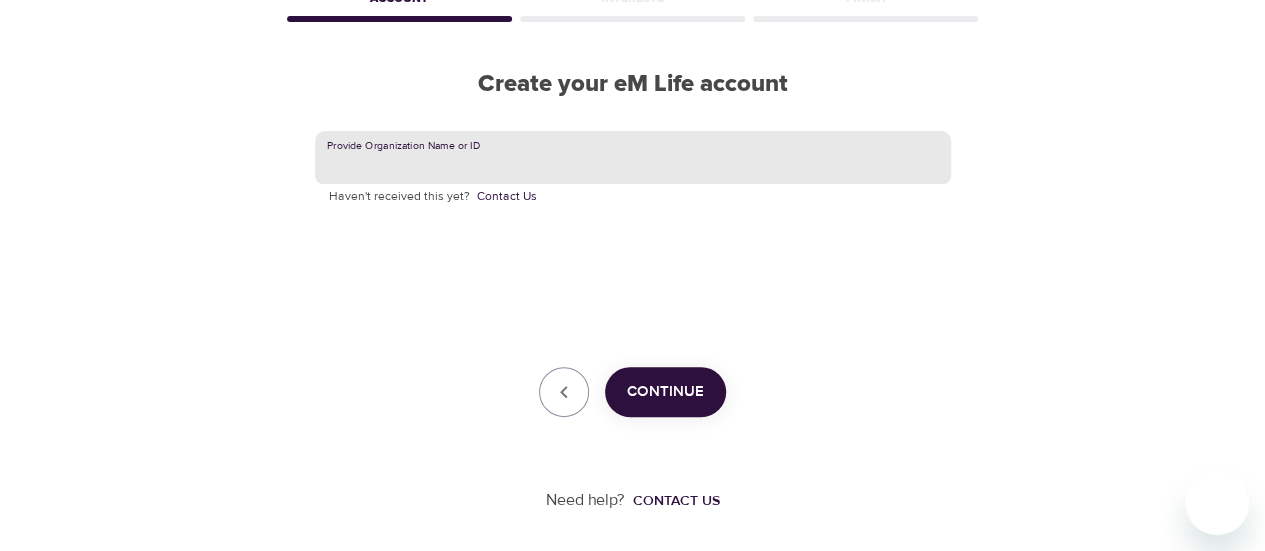 click at bounding box center (633, 158) 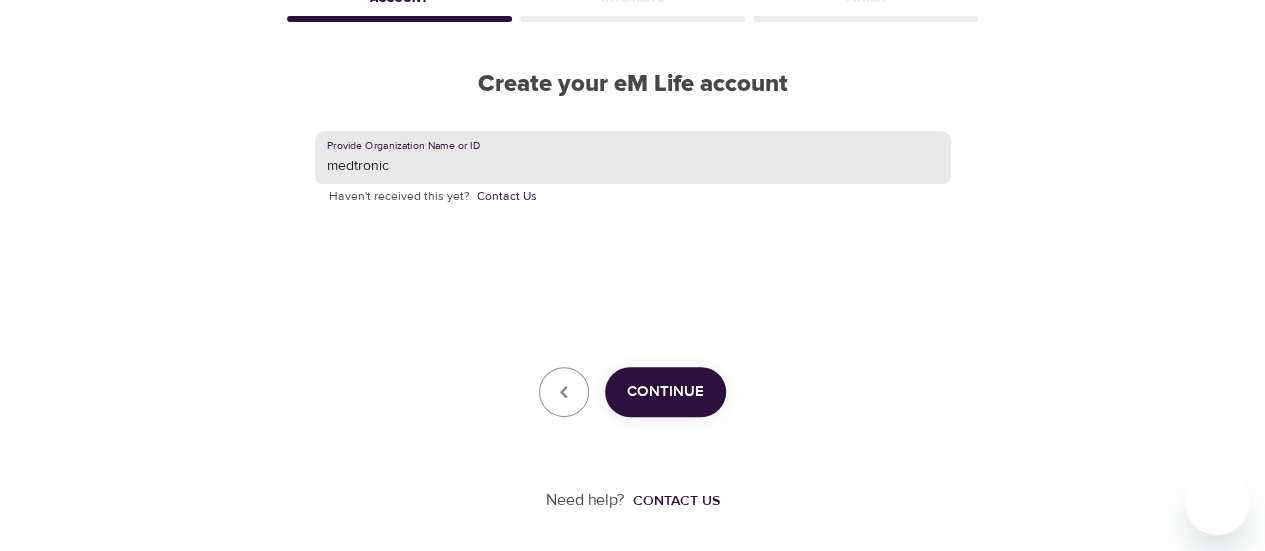 type on "medtronic" 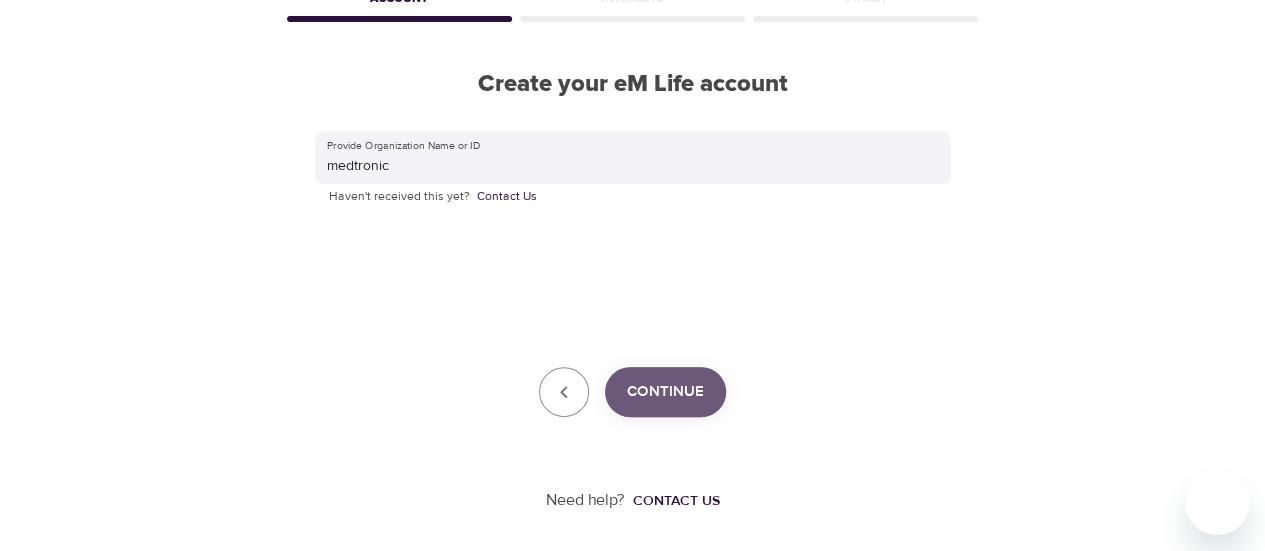 click on "Continue" at bounding box center (665, 392) 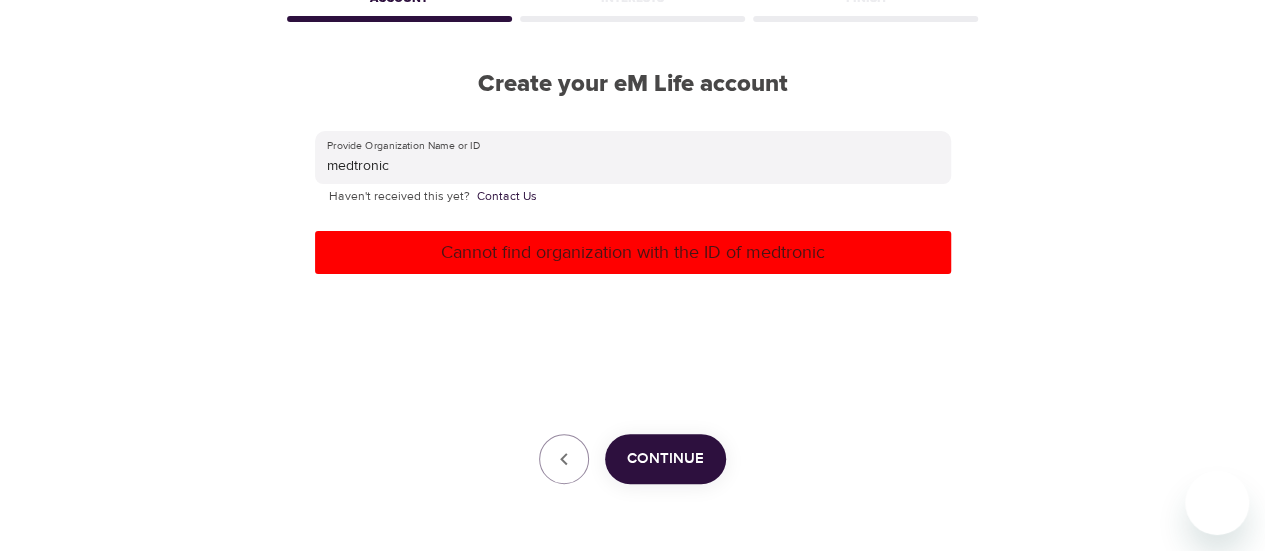 scroll, scrollTop: 0, scrollLeft: 0, axis: both 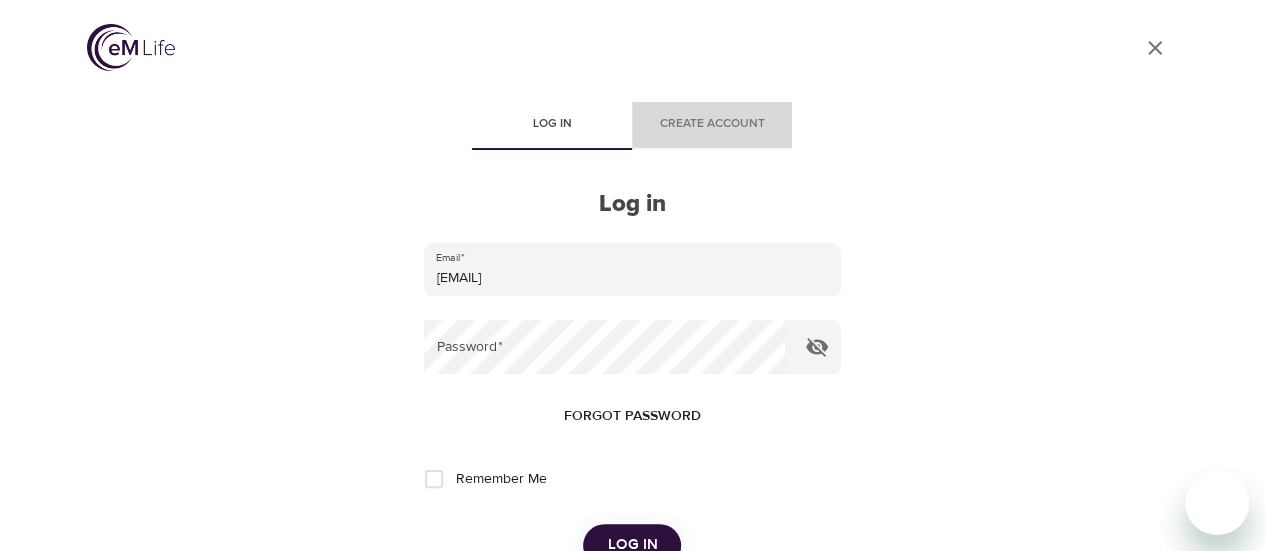 click on "Create account" at bounding box center [712, 124] 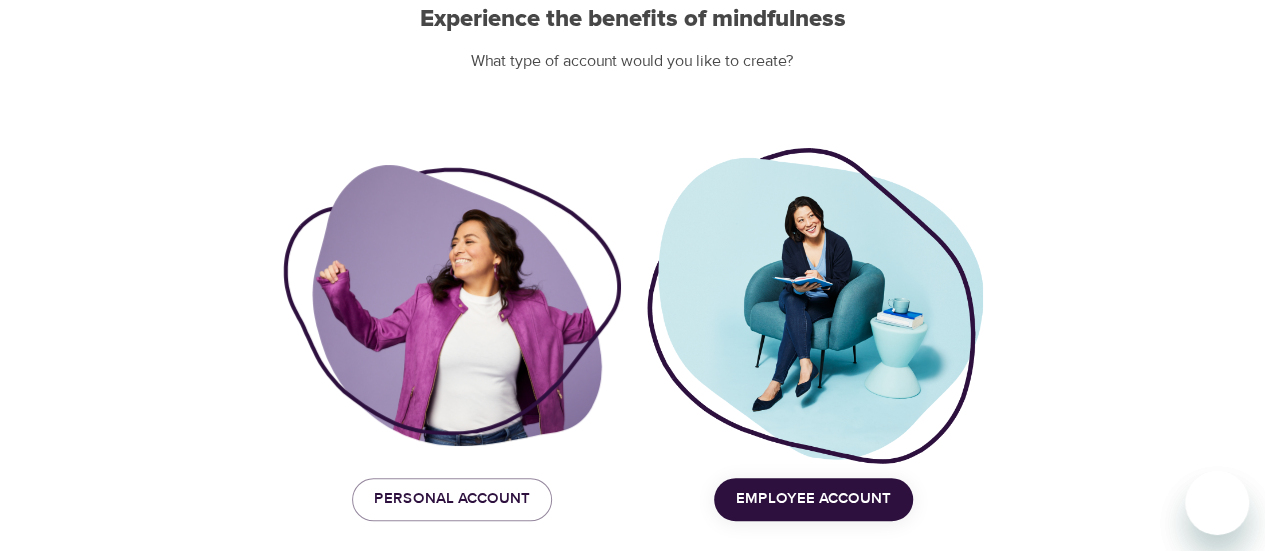 scroll, scrollTop: 289, scrollLeft: 0, axis: vertical 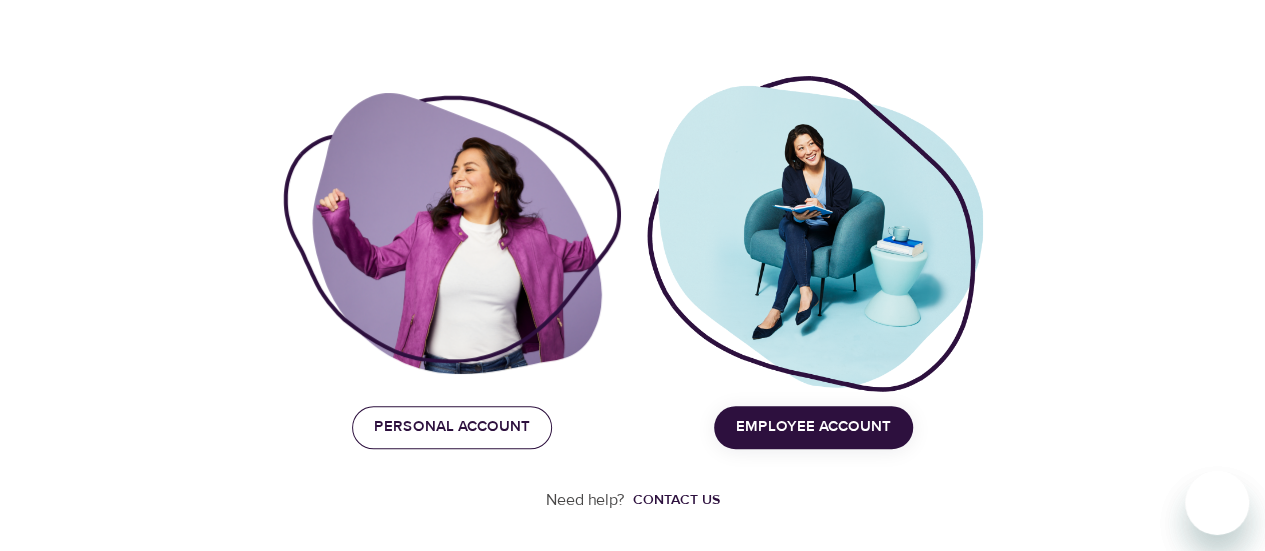 click on "Personal Account" at bounding box center [452, 427] 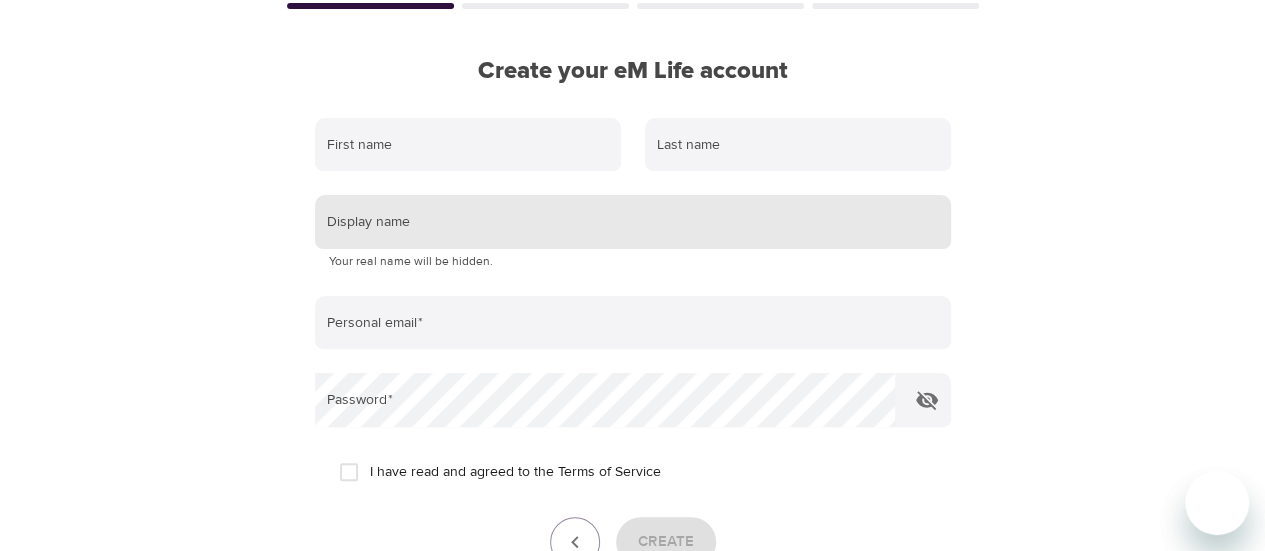 scroll, scrollTop: 89, scrollLeft: 0, axis: vertical 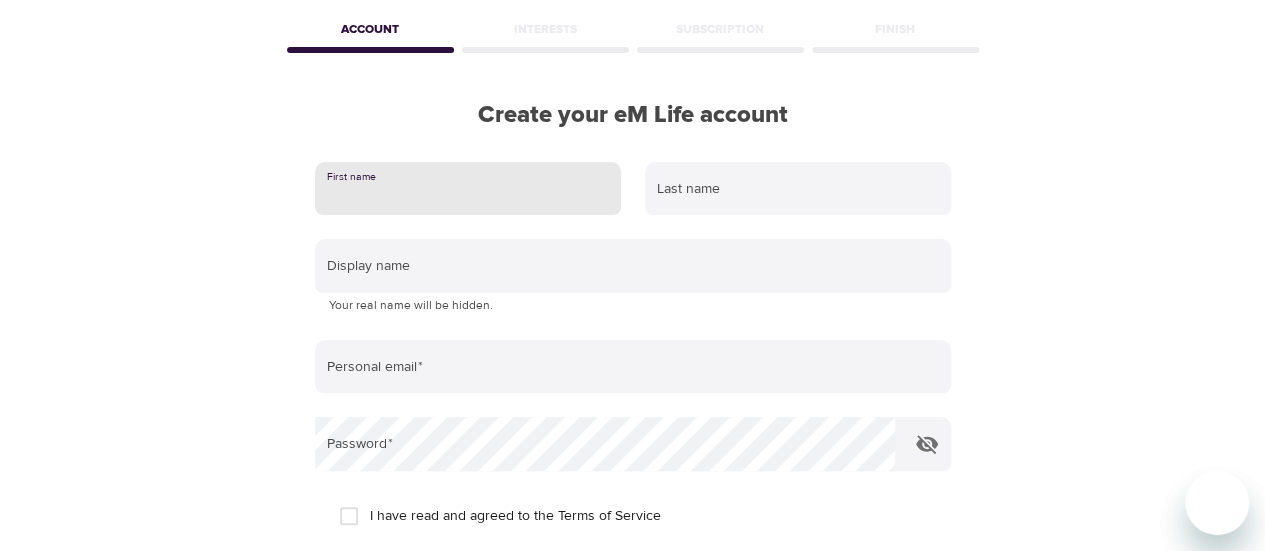 click at bounding box center [468, 189] 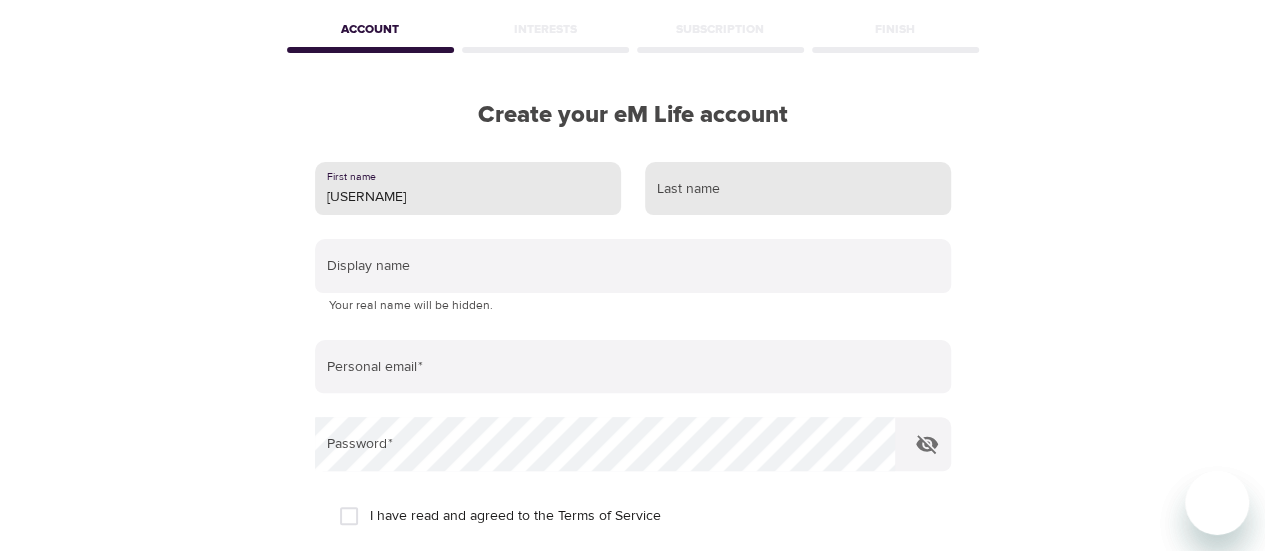 click at bounding box center (798, 189) 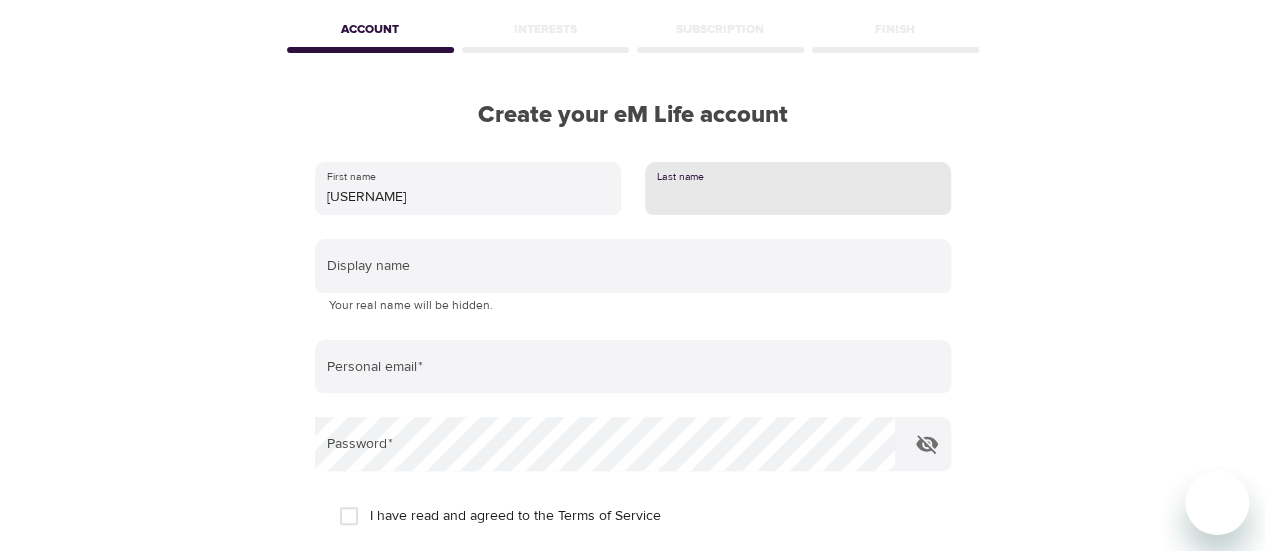 type on "[LAST]" 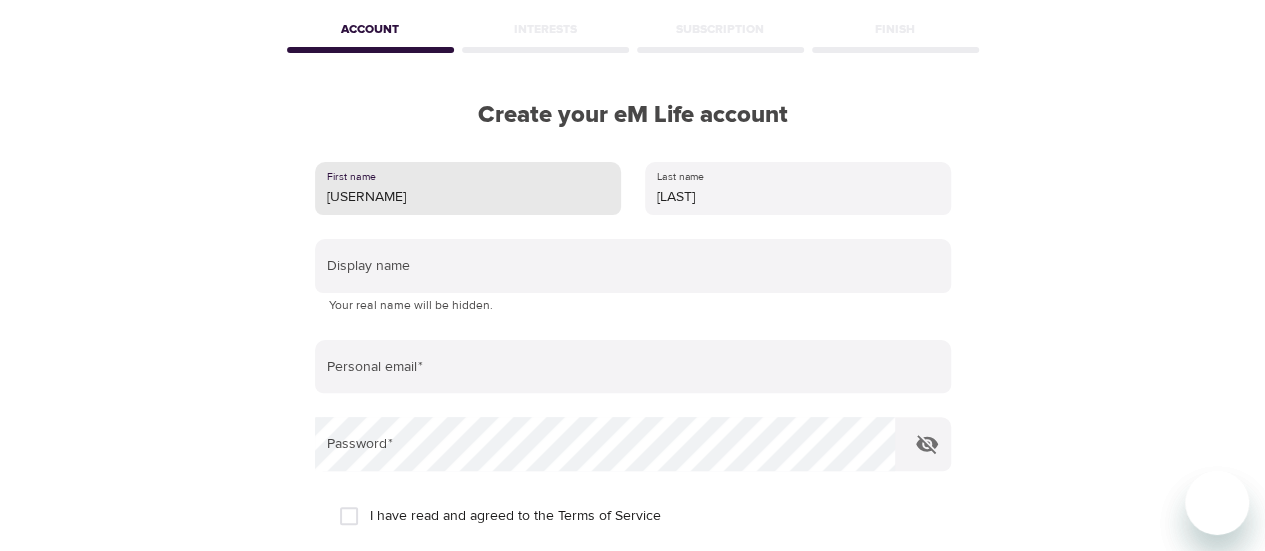 drag, startPoint x: 507, startPoint y: 197, endPoint x: 239, endPoint y: 171, distance: 269.25824 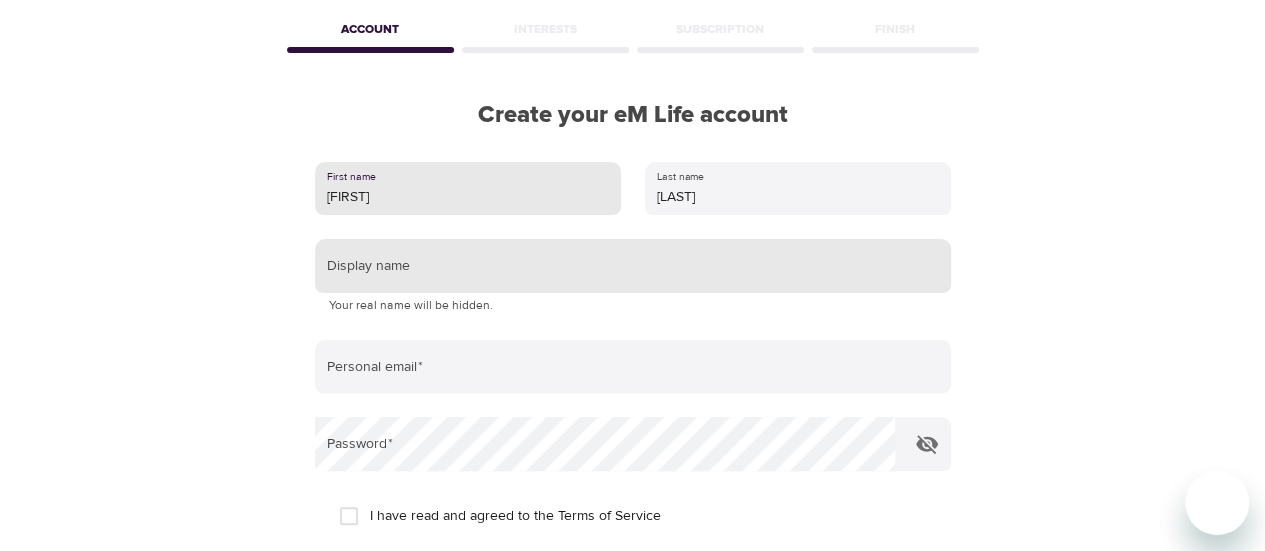 type on "[FIRST]" 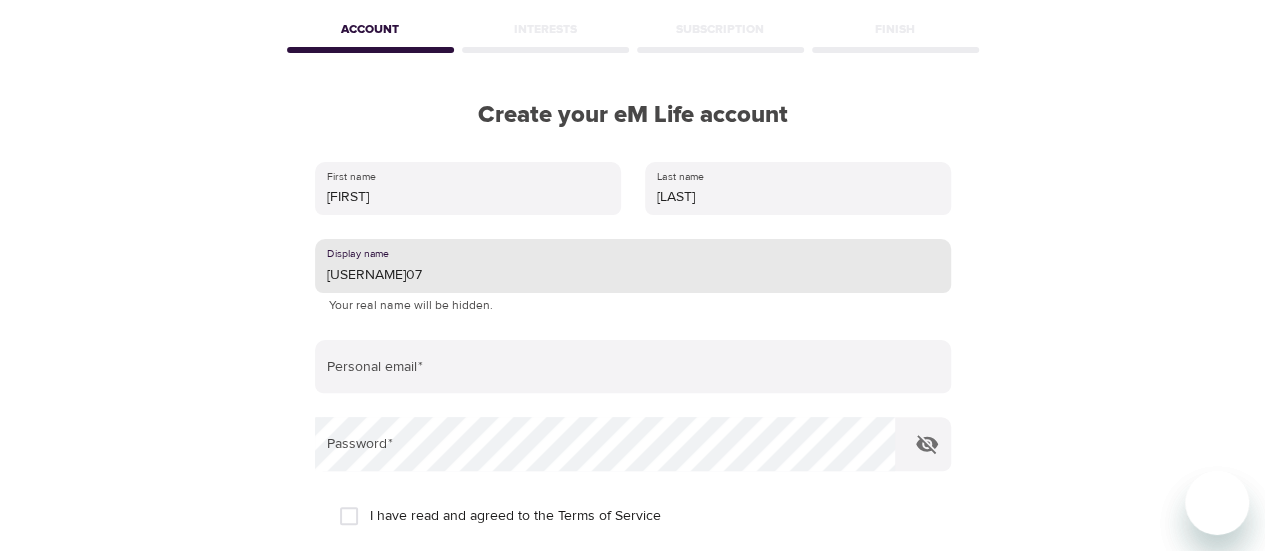 type on "[USERNAME]07" 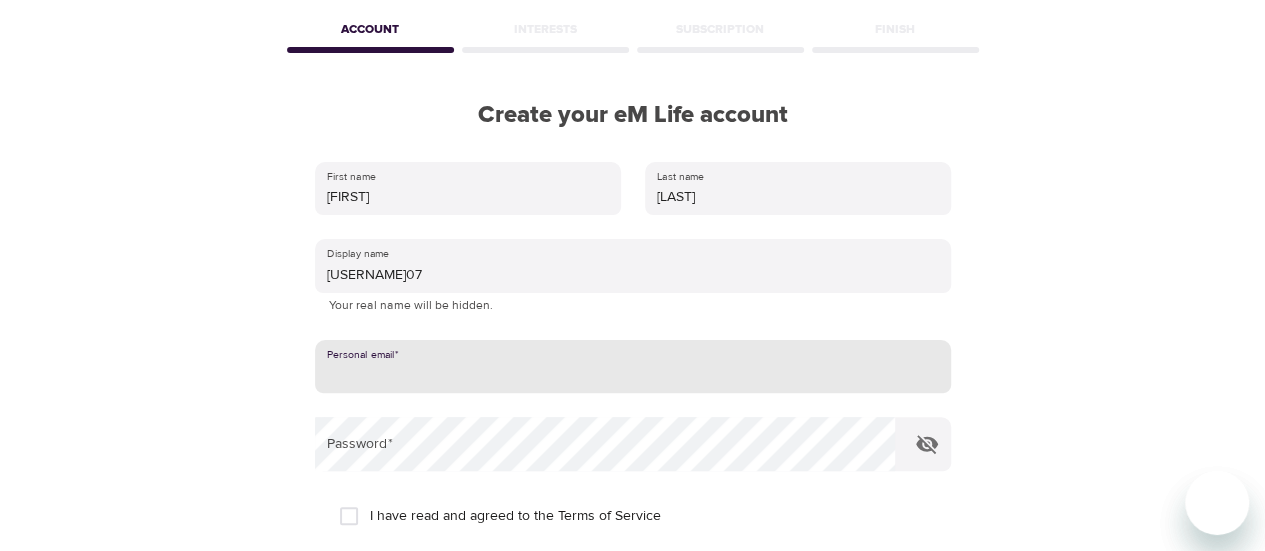click at bounding box center (633, 367) 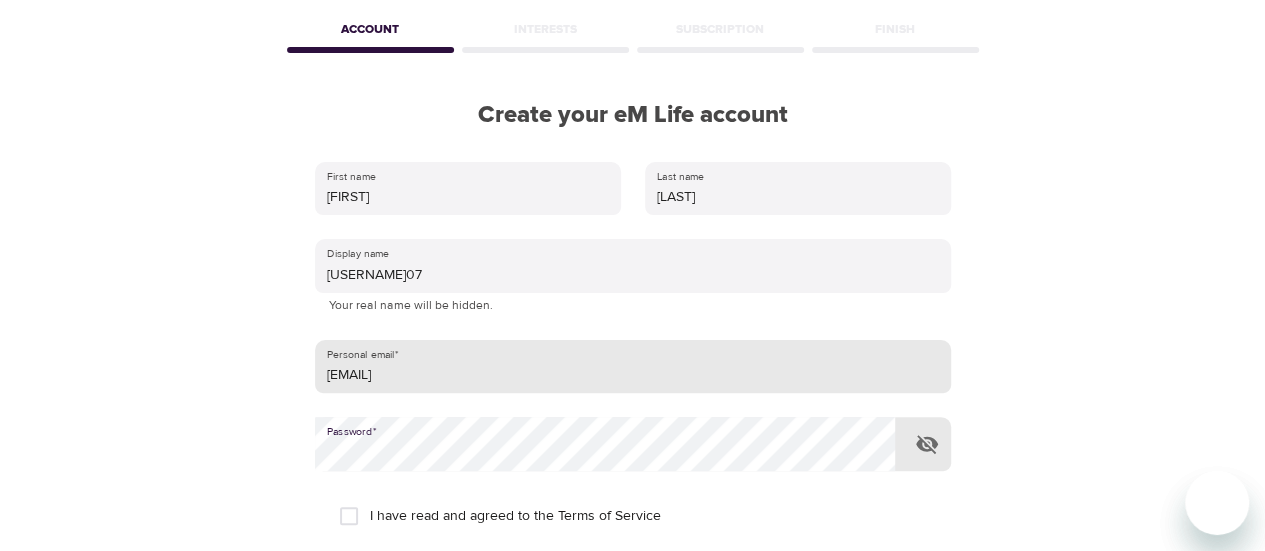 scroll, scrollTop: 338, scrollLeft: 0, axis: vertical 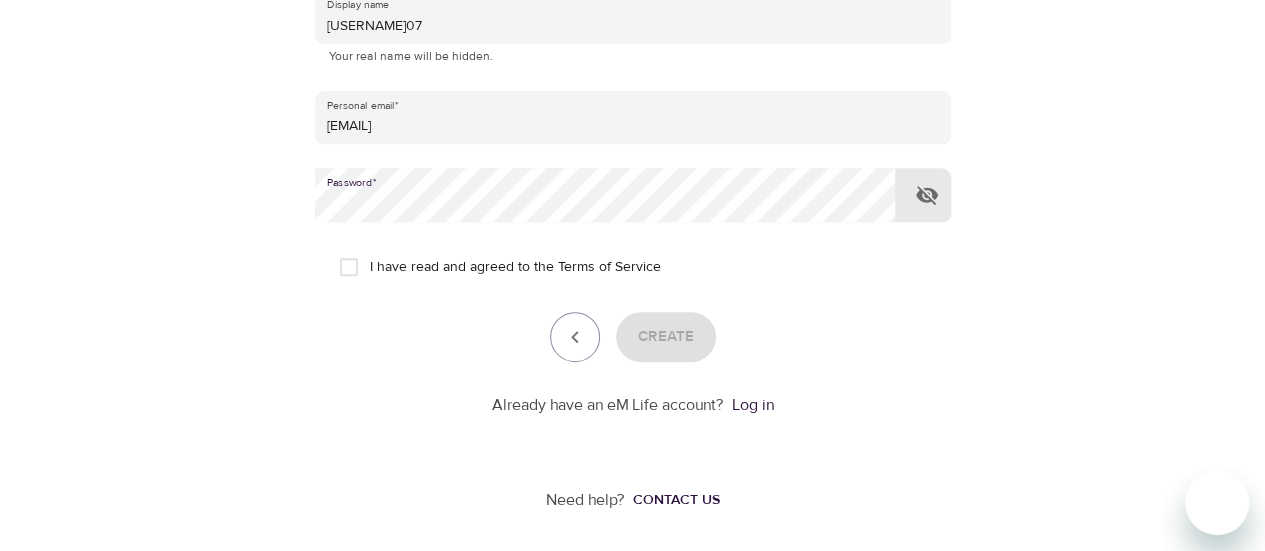click on "I have read and agreed to the    Terms of Service" at bounding box center (349, 267) 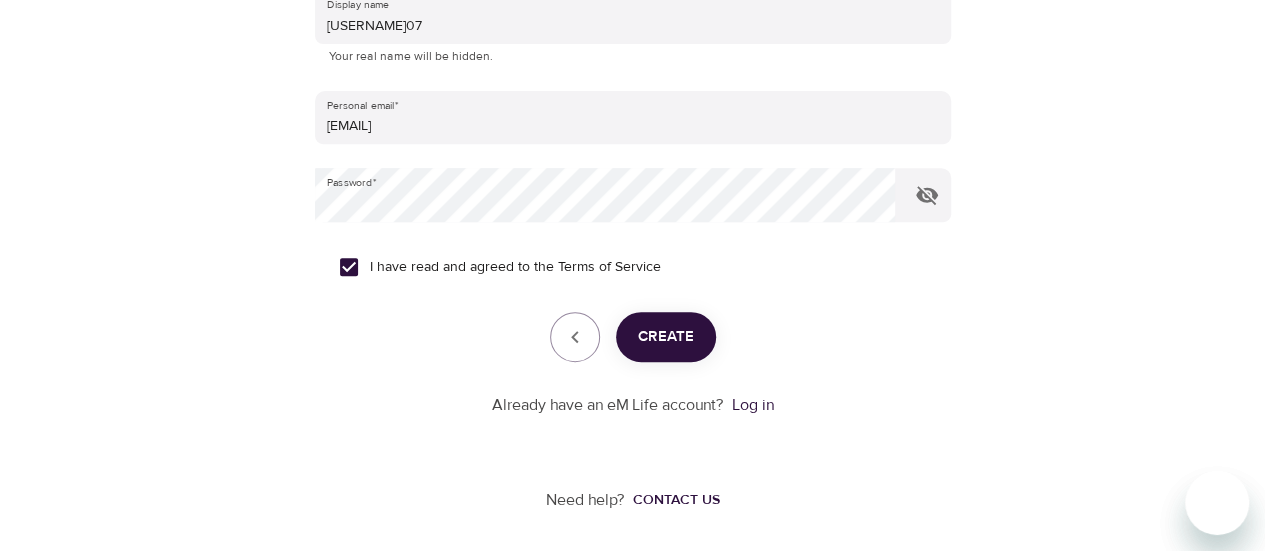 click on "Create" at bounding box center [666, 337] 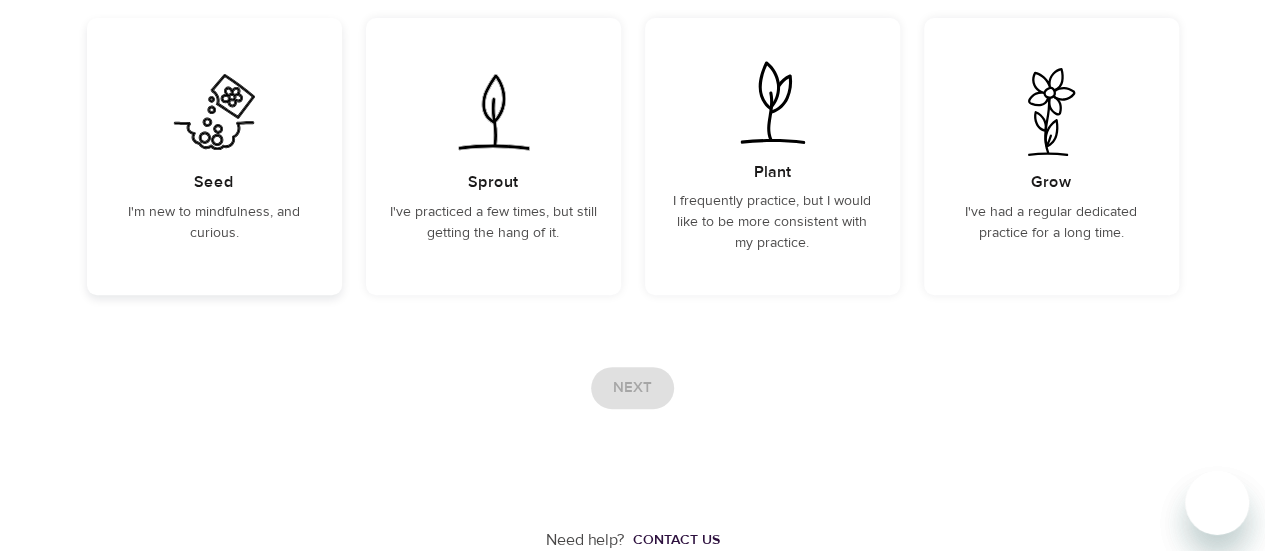 click on "Seed I'm new to mindfulness, and curious." at bounding box center [214, 156] 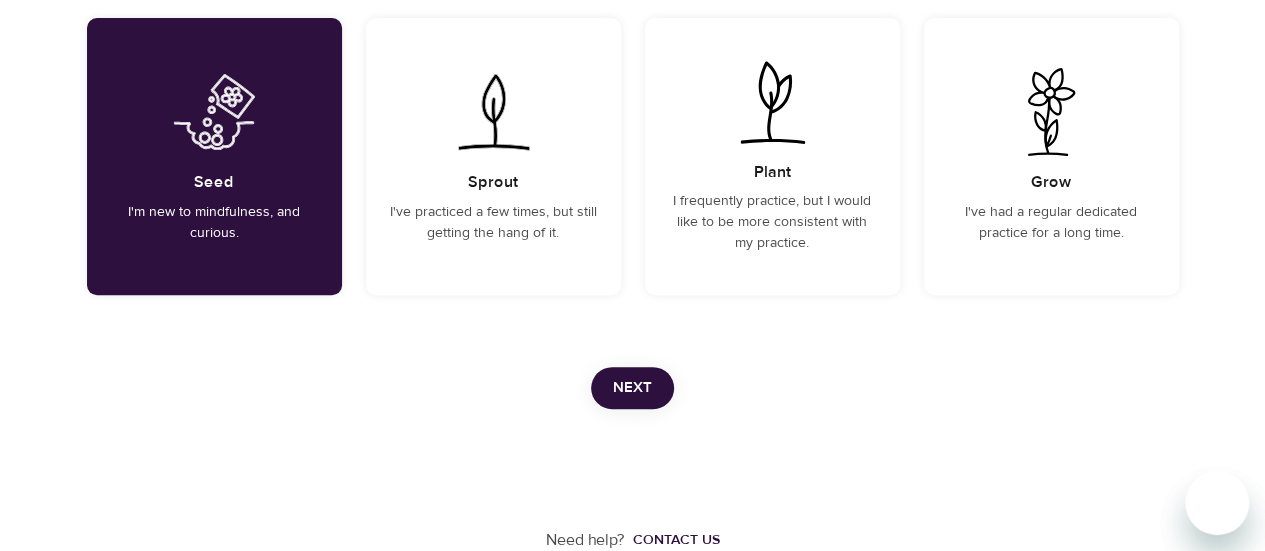 click on "Next" at bounding box center (632, 388) 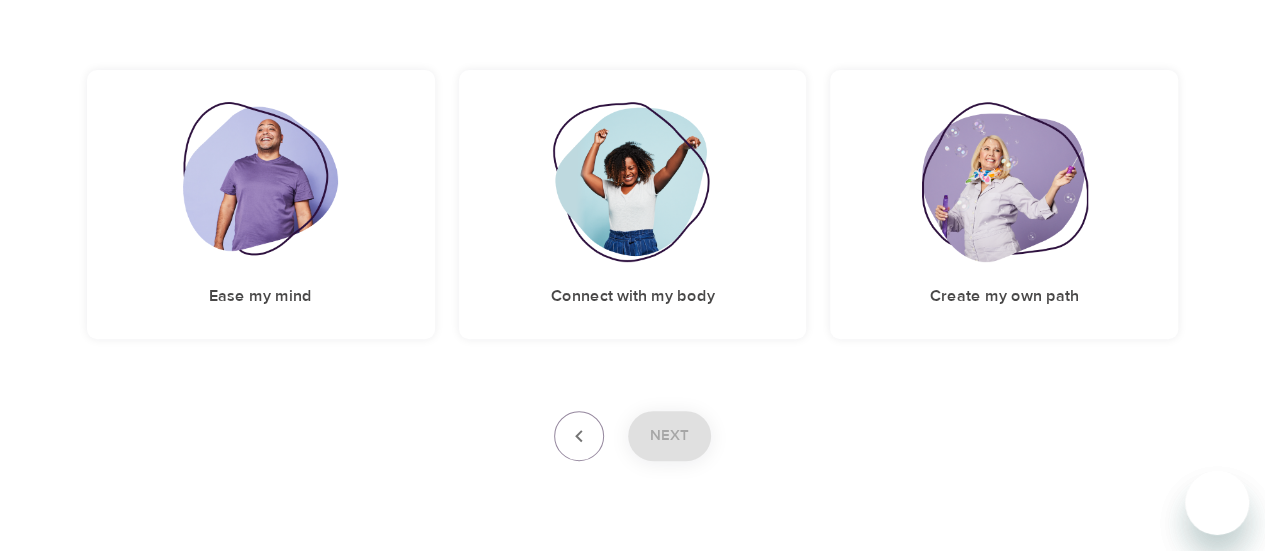 scroll, scrollTop: 300, scrollLeft: 0, axis: vertical 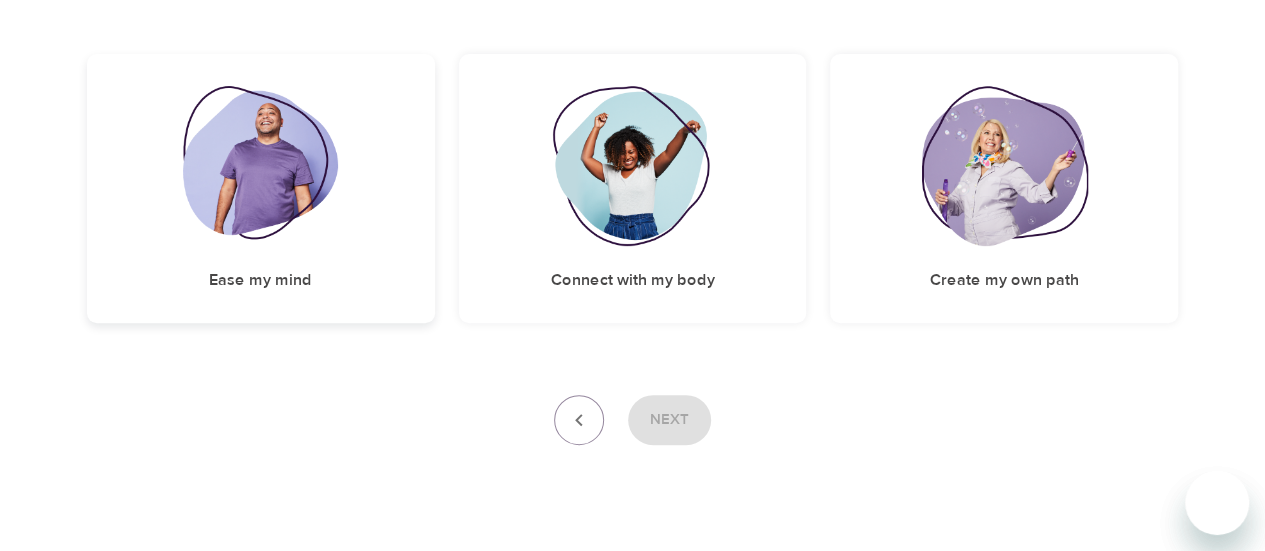 click at bounding box center (260, 166) 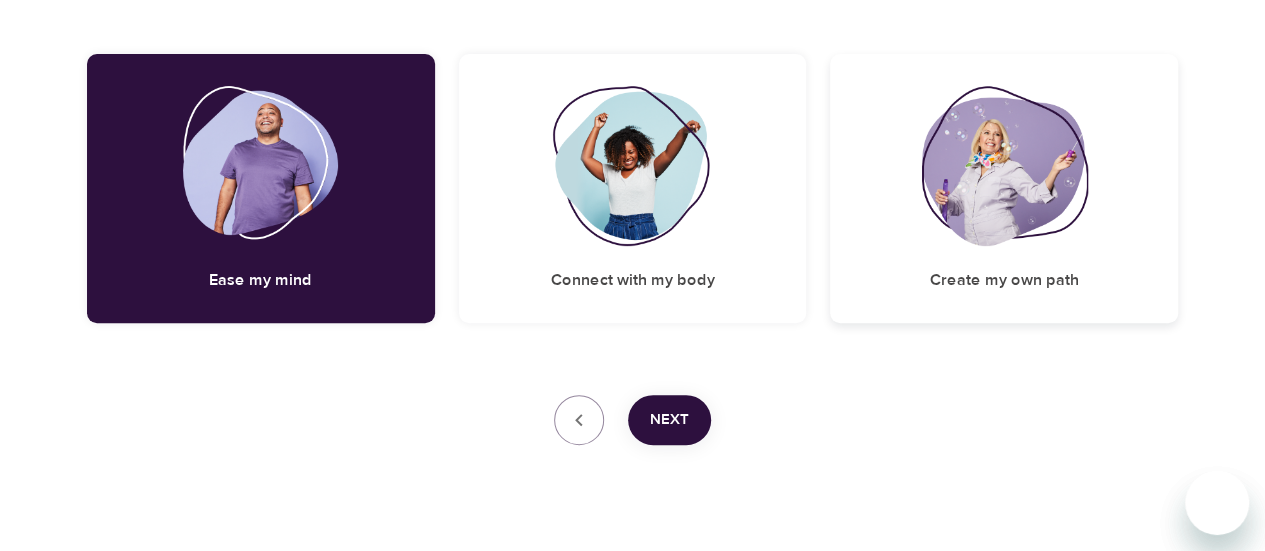 click on "Create my own path" at bounding box center [1004, 188] 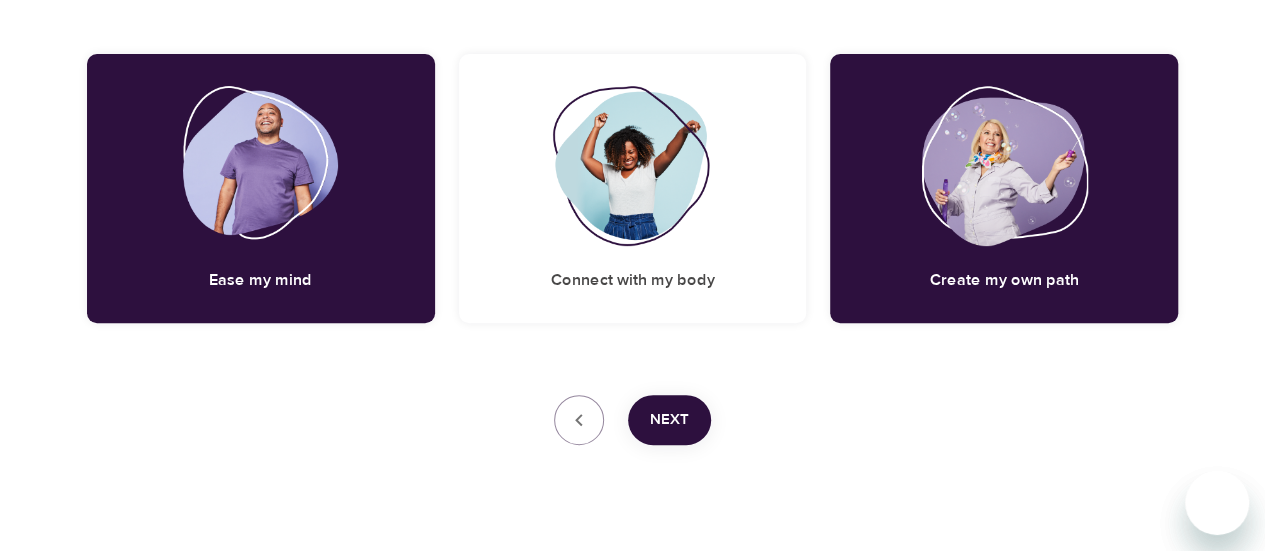 click on "Next" at bounding box center (669, 420) 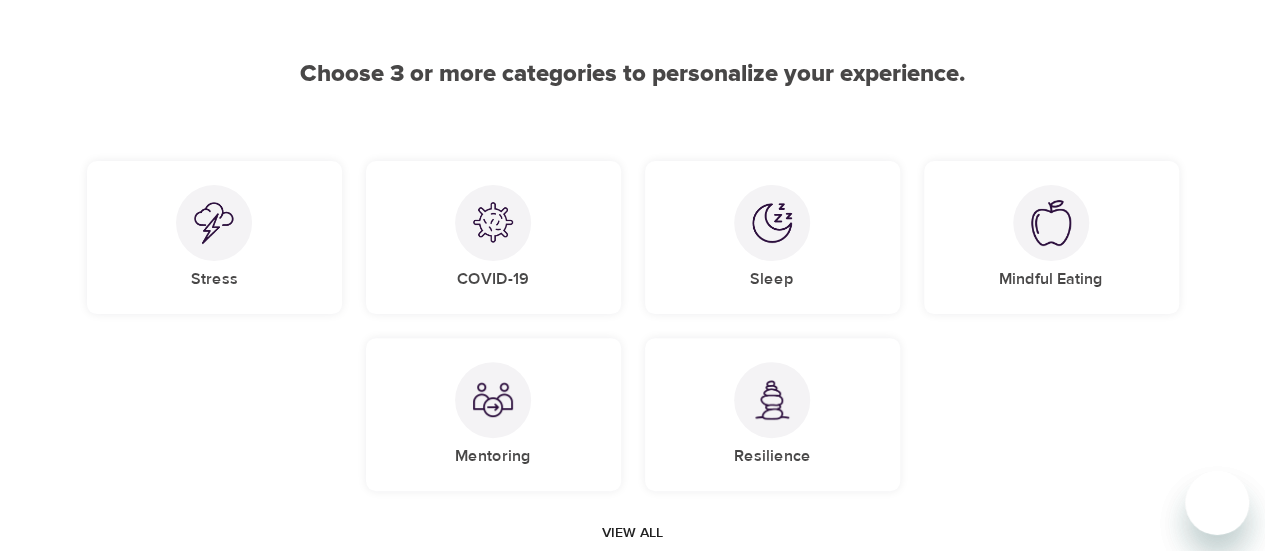 scroll, scrollTop: 283, scrollLeft: 0, axis: vertical 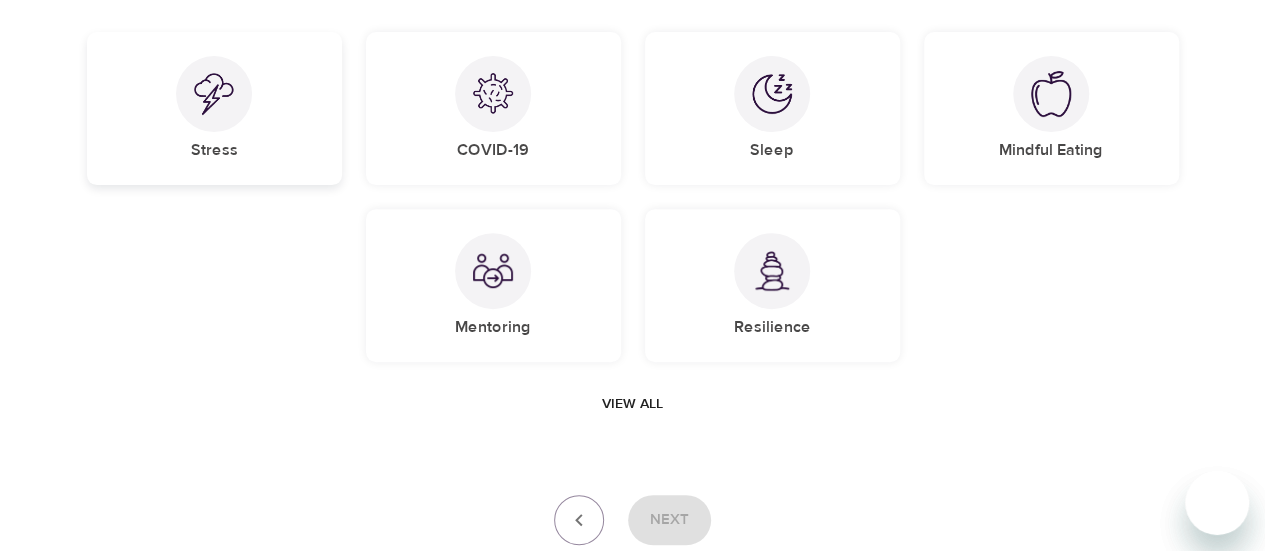 click on "Stress" at bounding box center [214, 108] 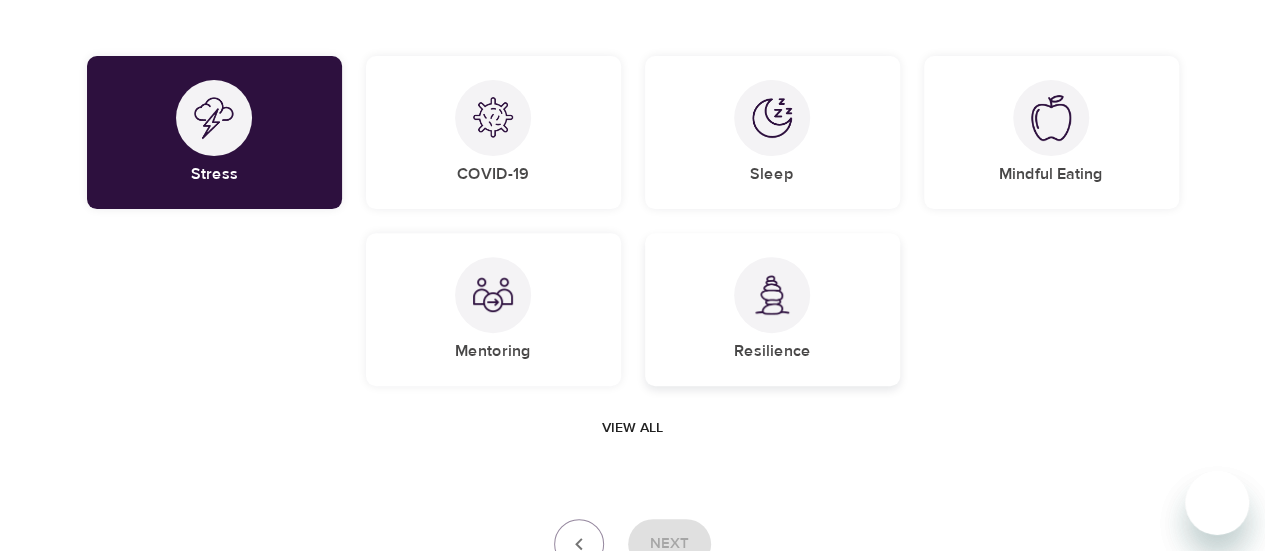 scroll, scrollTop: 283, scrollLeft: 0, axis: vertical 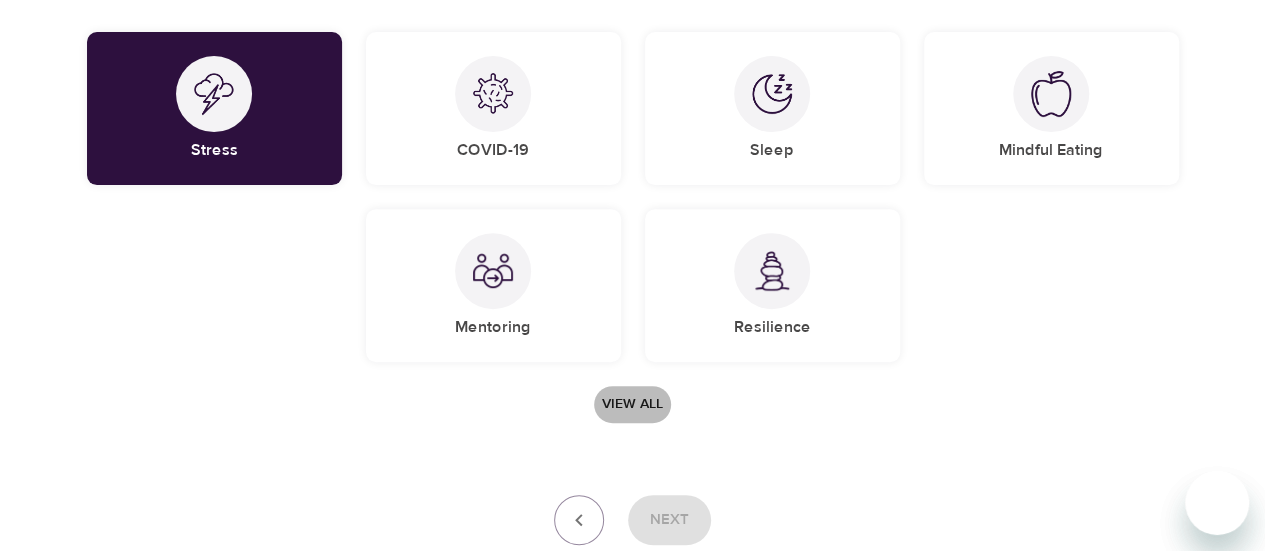 click on "View all" at bounding box center [632, 404] 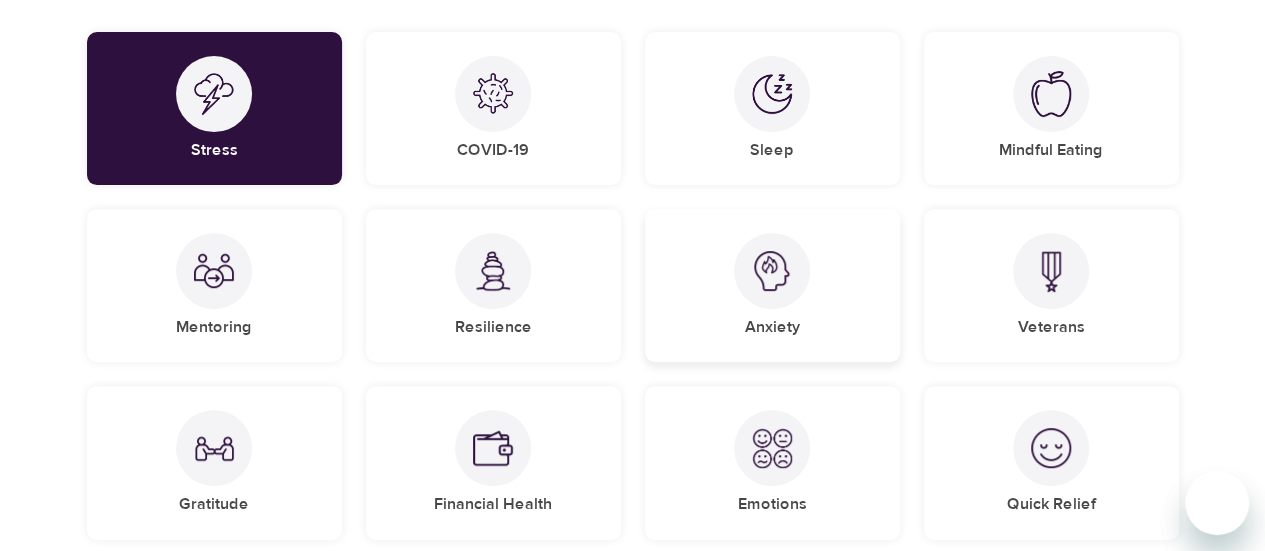 click at bounding box center [772, 271] 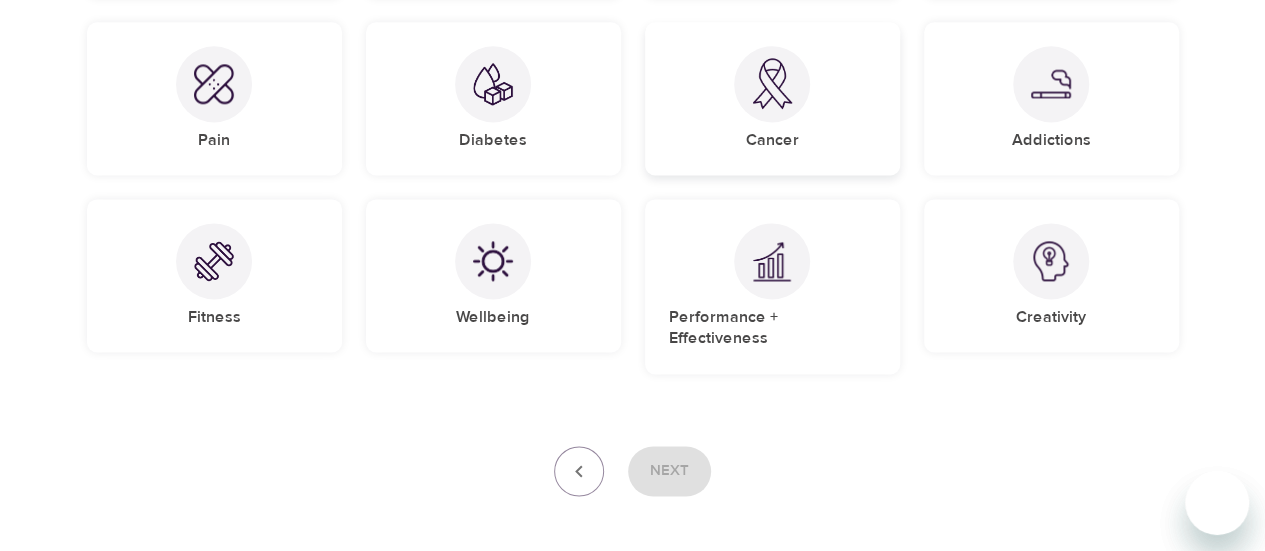 scroll, scrollTop: 1383, scrollLeft: 0, axis: vertical 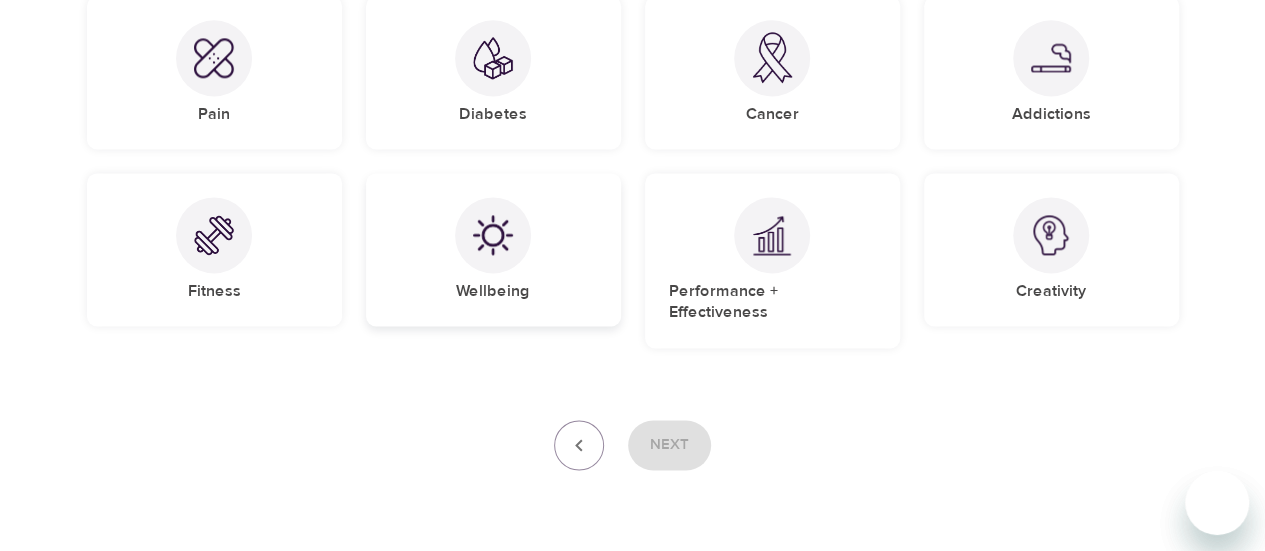 click at bounding box center (493, 235) 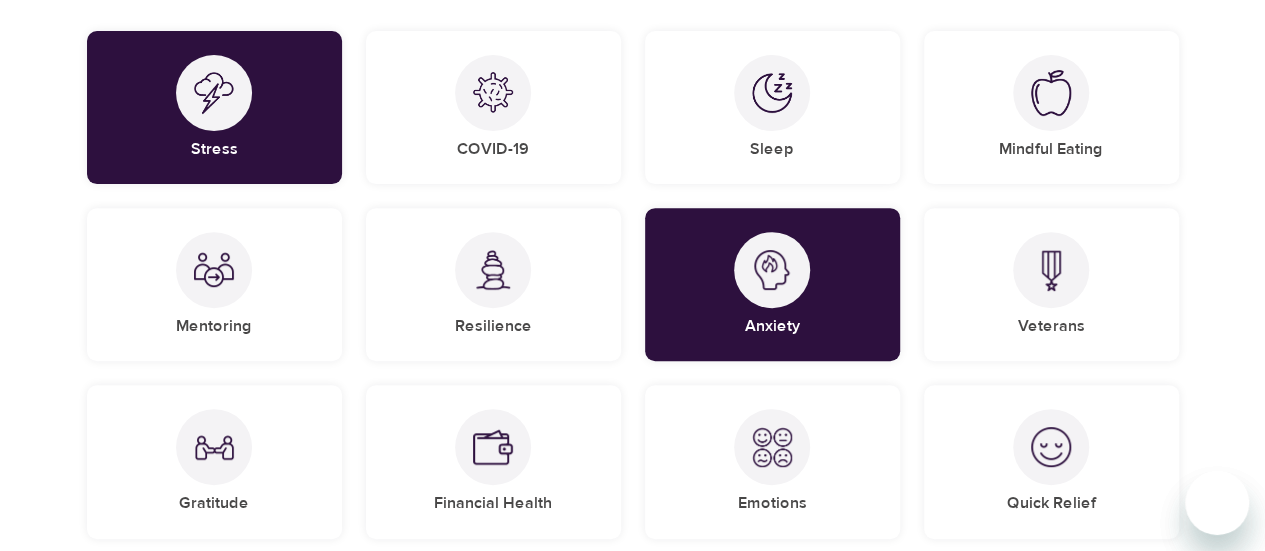 scroll, scrollTop: 283, scrollLeft: 0, axis: vertical 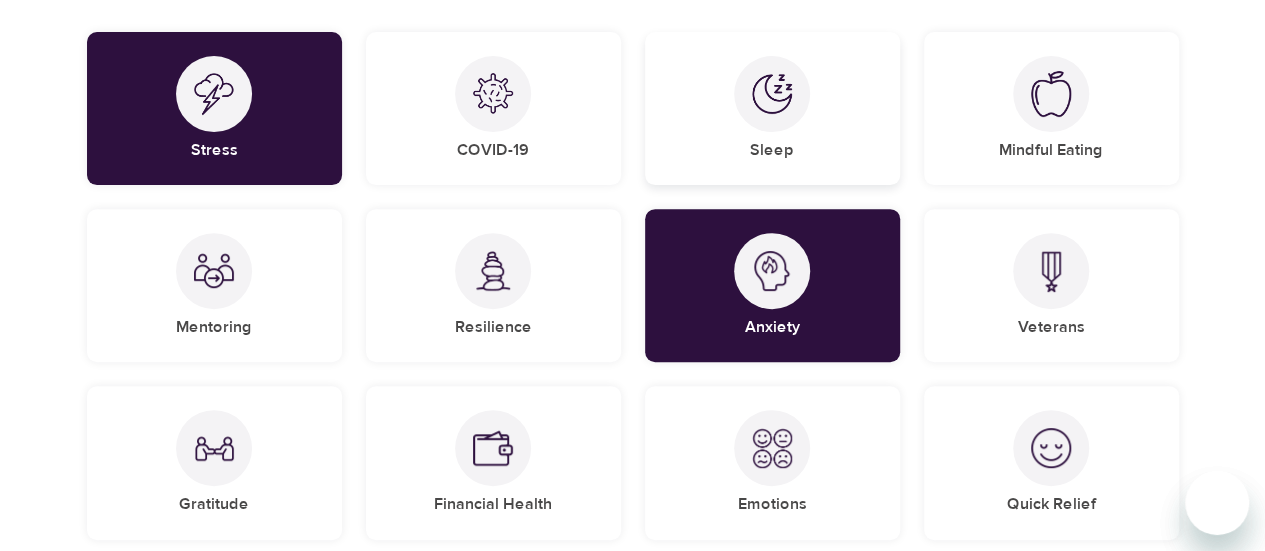 click on "Sleep" at bounding box center (772, 108) 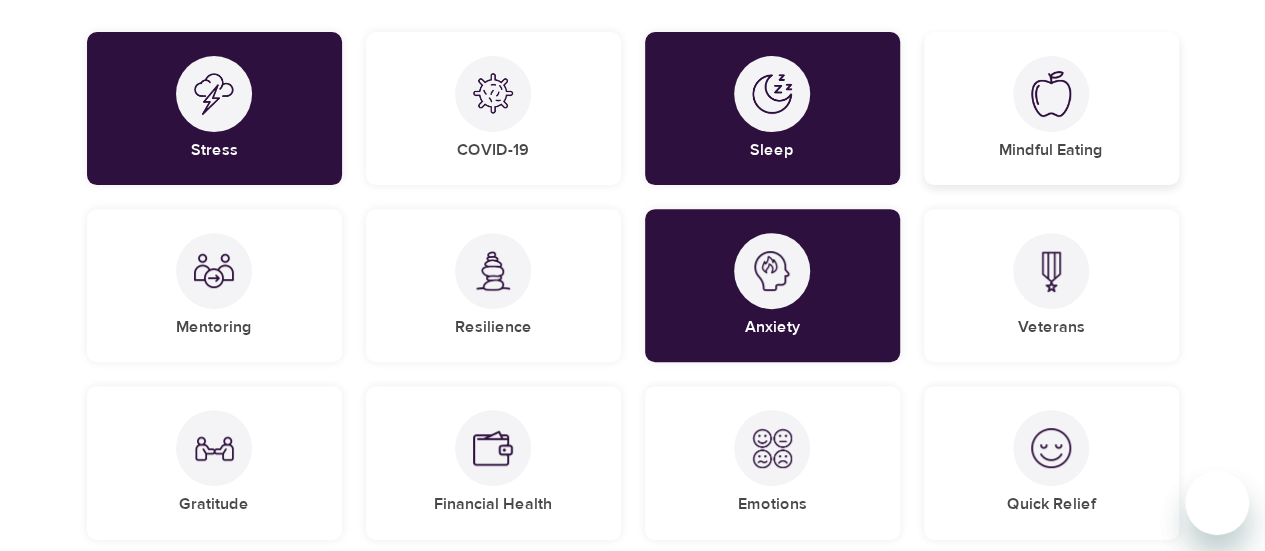 click on "Mindful Eating" at bounding box center (1051, 108) 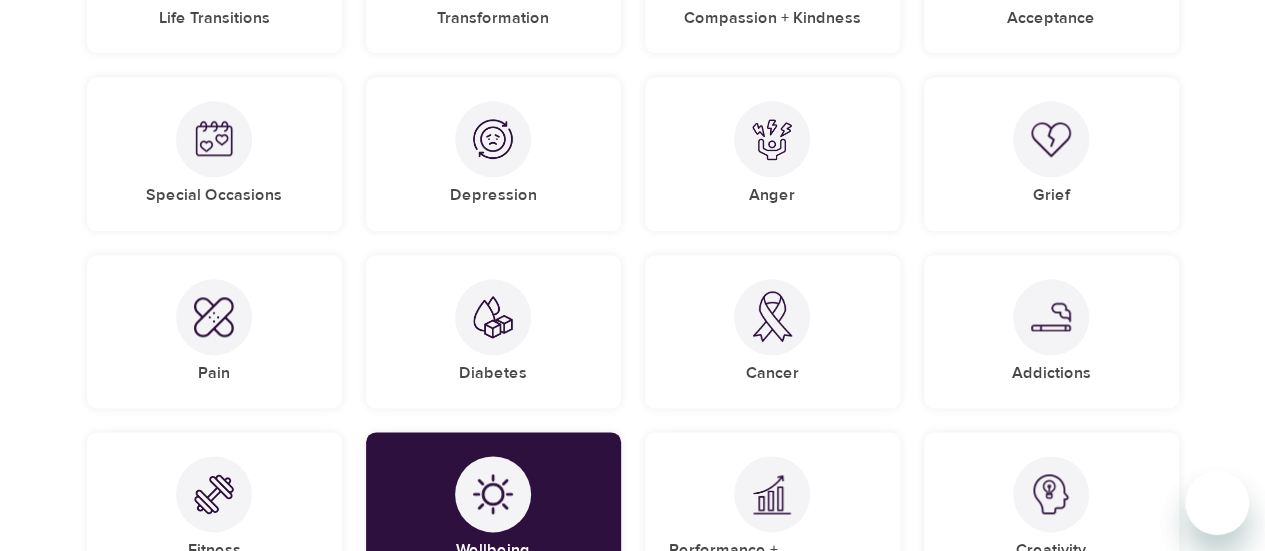 scroll, scrollTop: 1422, scrollLeft: 0, axis: vertical 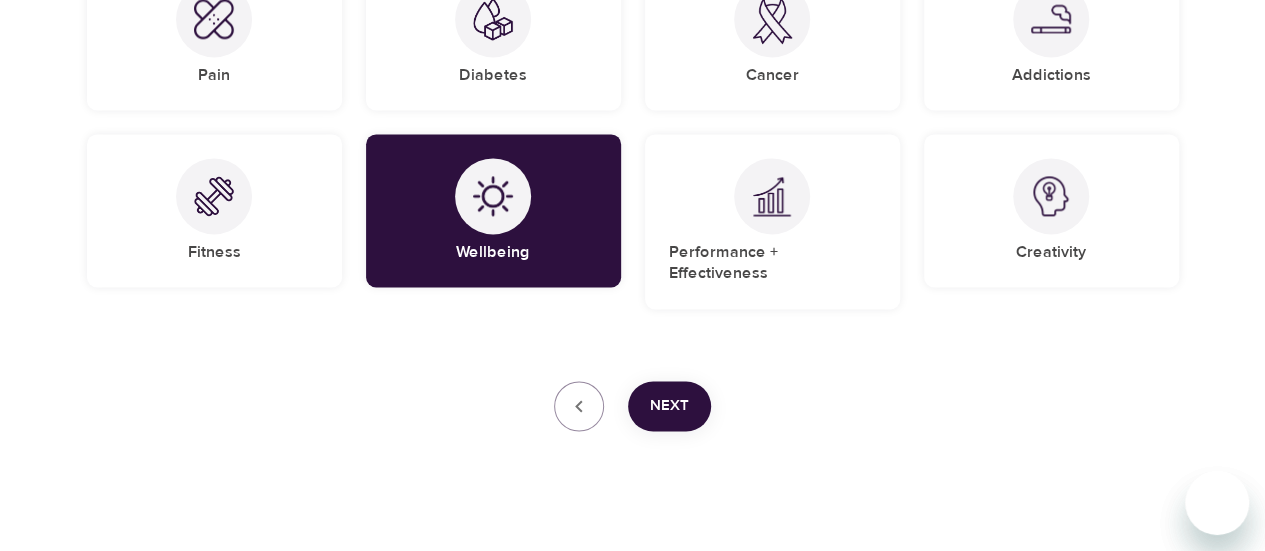 click on "Next" at bounding box center [669, 406] 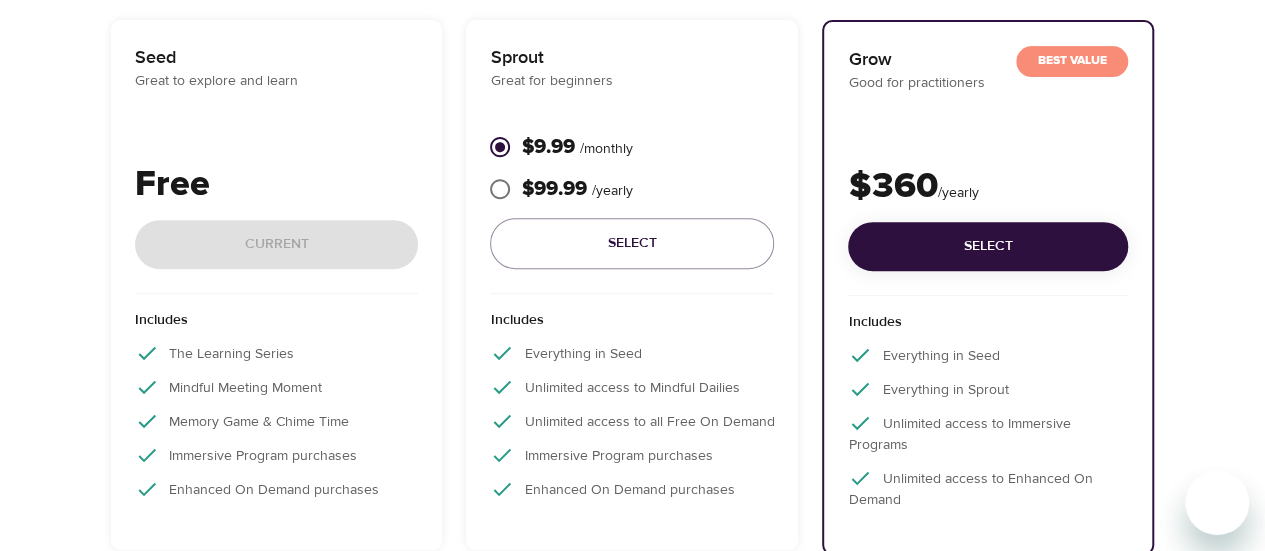 scroll, scrollTop: 301, scrollLeft: 0, axis: vertical 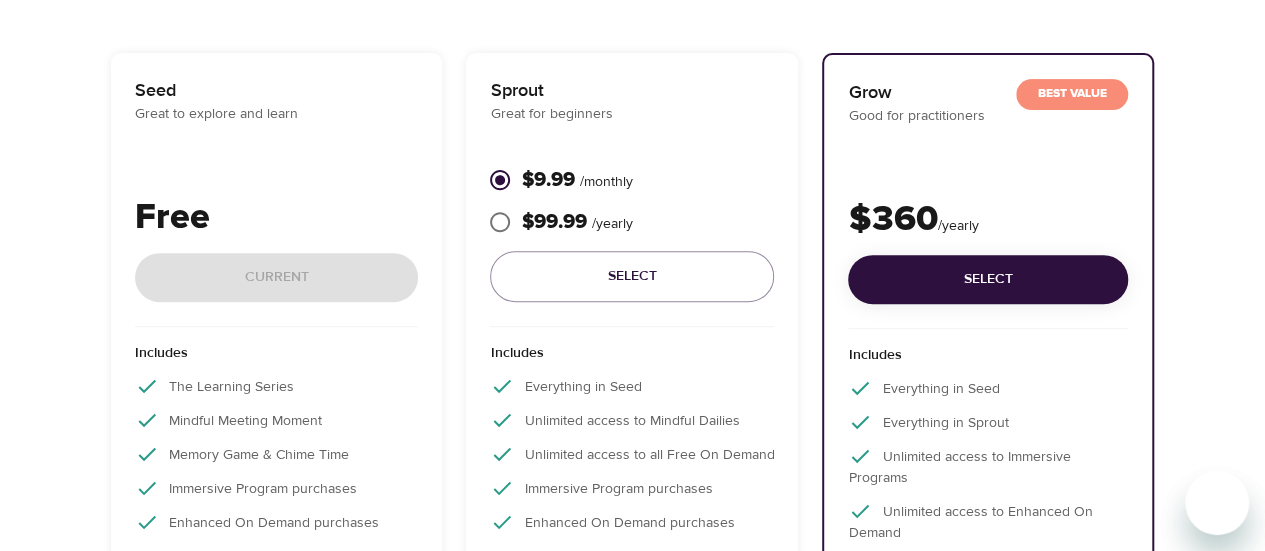 click on "Free Current" at bounding box center [277, 259] 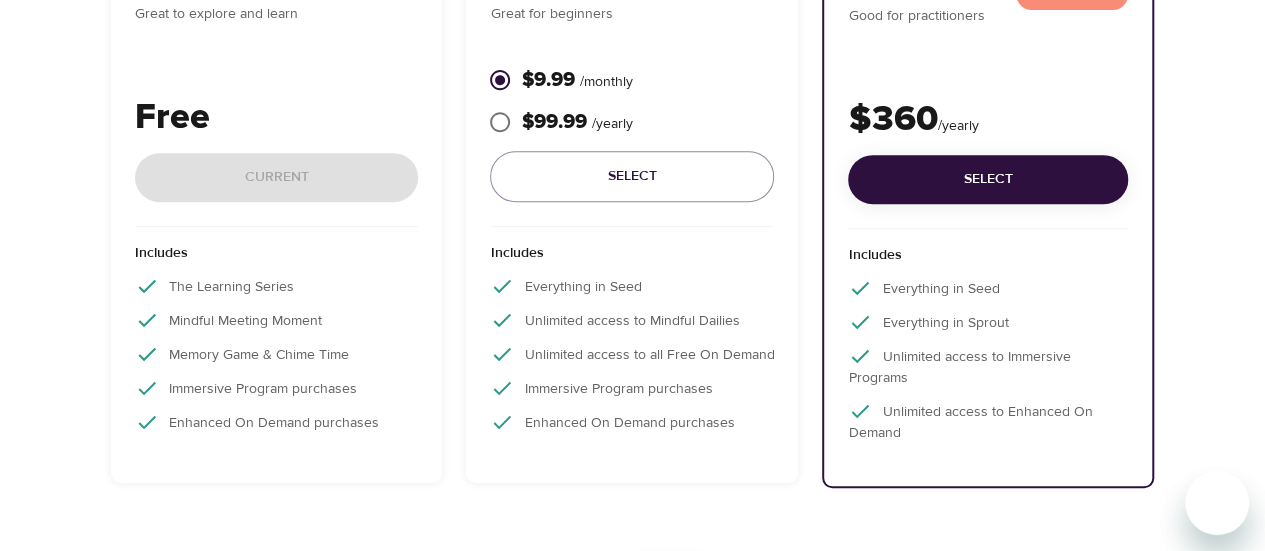 scroll, scrollTop: 500, scrollLeft: 0, axis: vertical 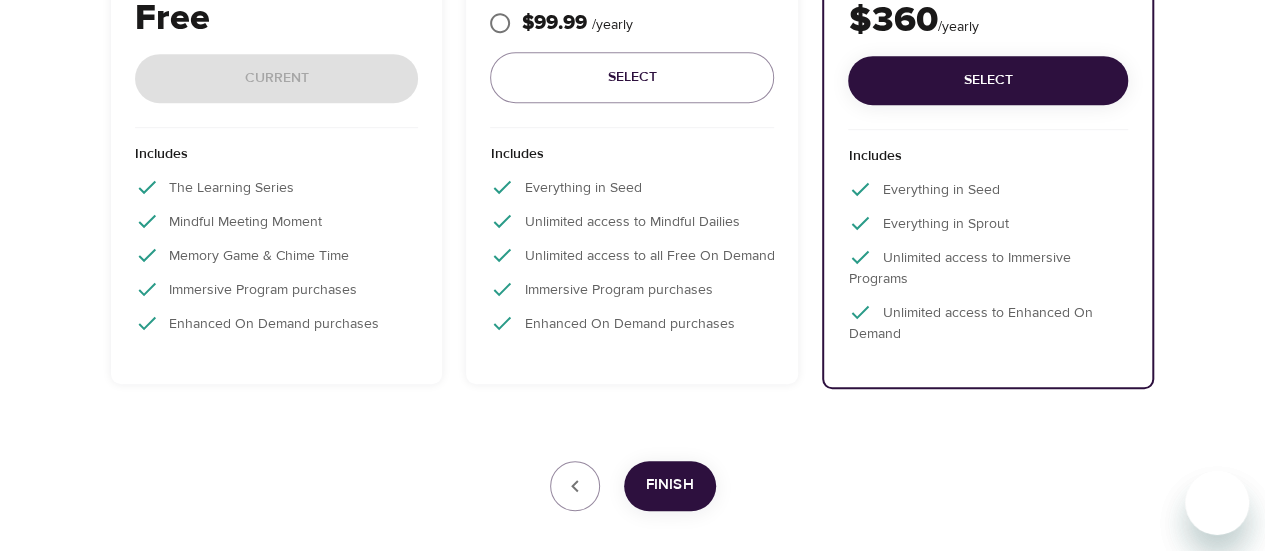 click on "Finish" at bounding box center (670, 485) 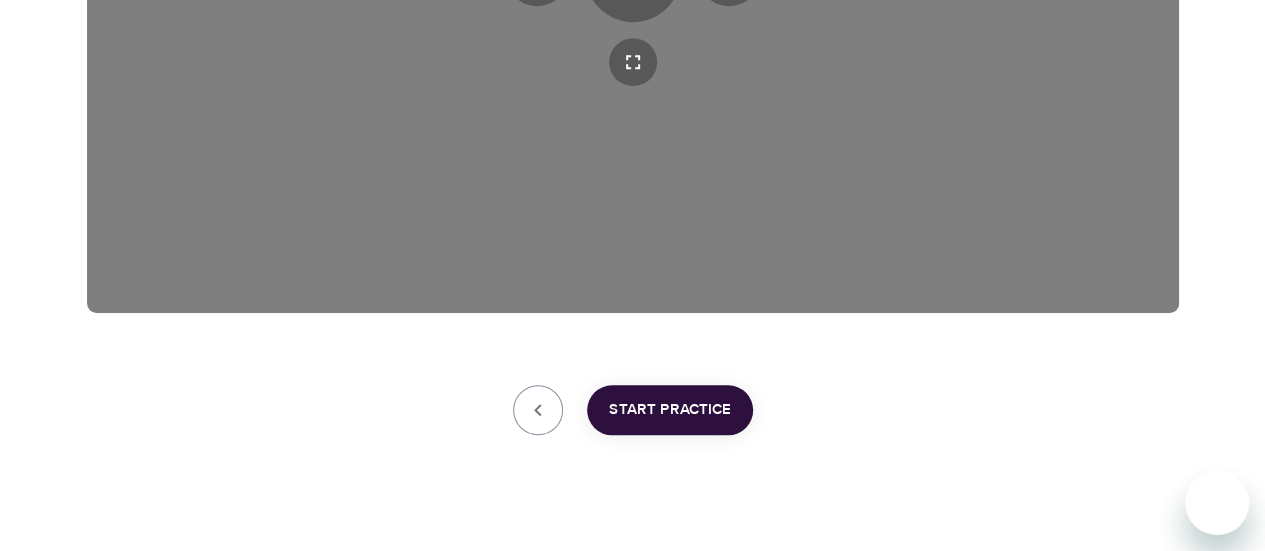 scroll, scrollTop: 680, scrollLeft: 0, axis: vertical 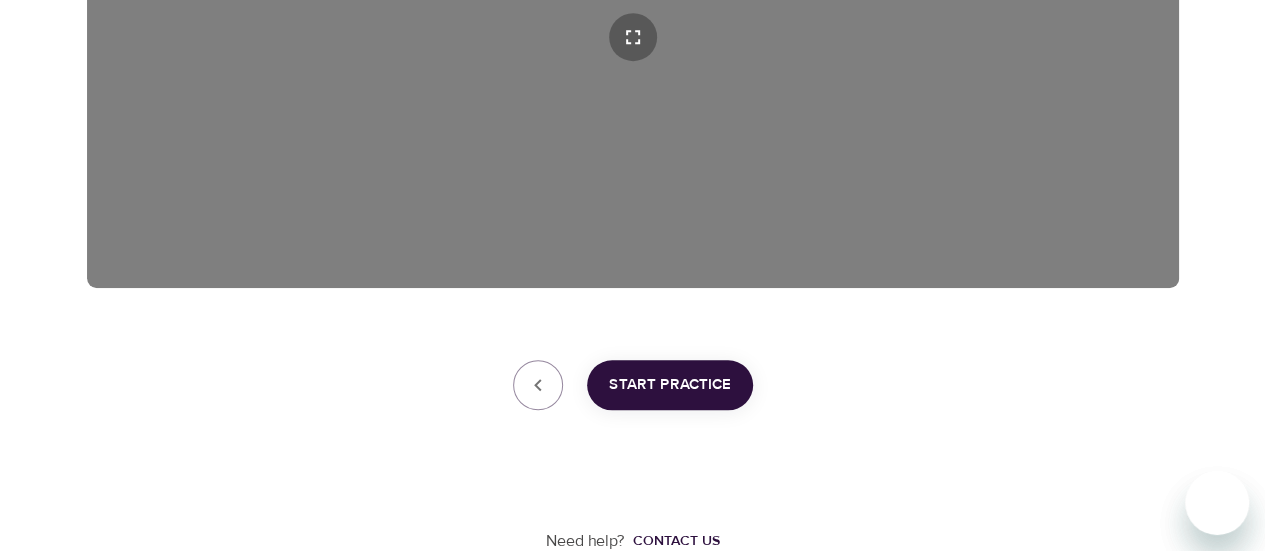 click on "Start Practice" at bounding box center [670, 385] 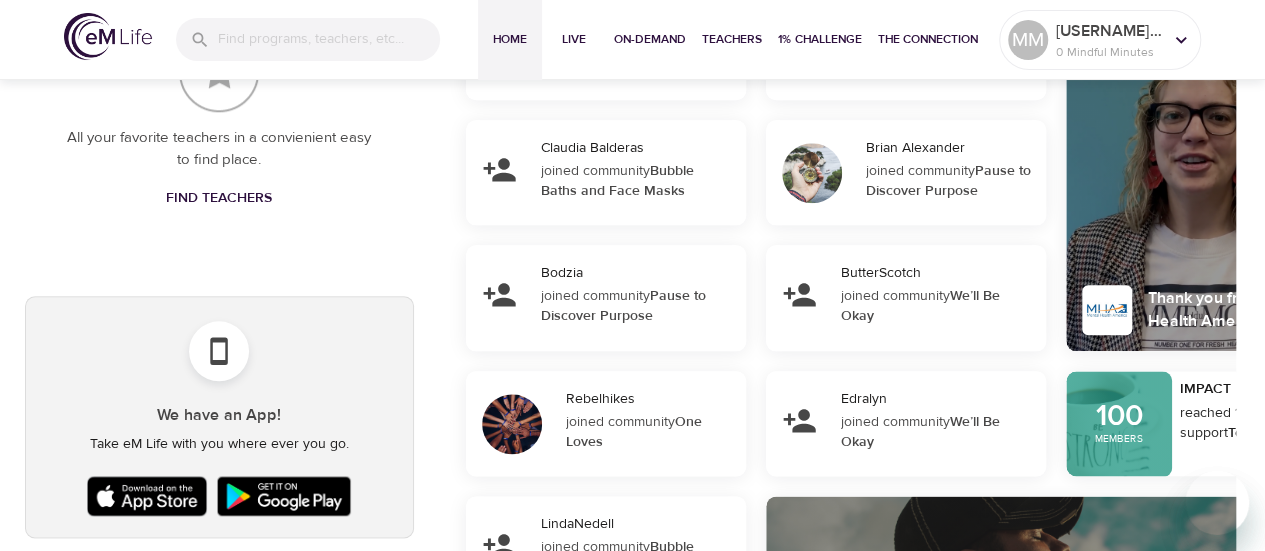 scroll, scrollTop: 1264, scrollLeft: 0, axis: vertical 